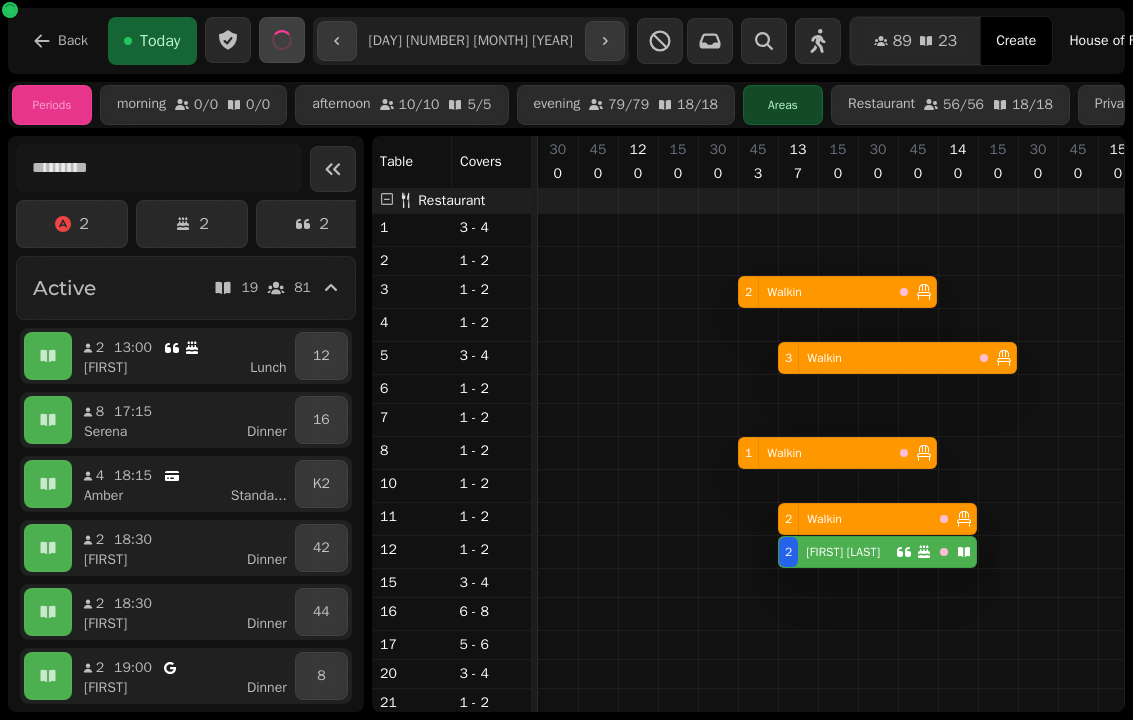 scroll, scrollTop: 0, scrollLeft: 0, axis: both 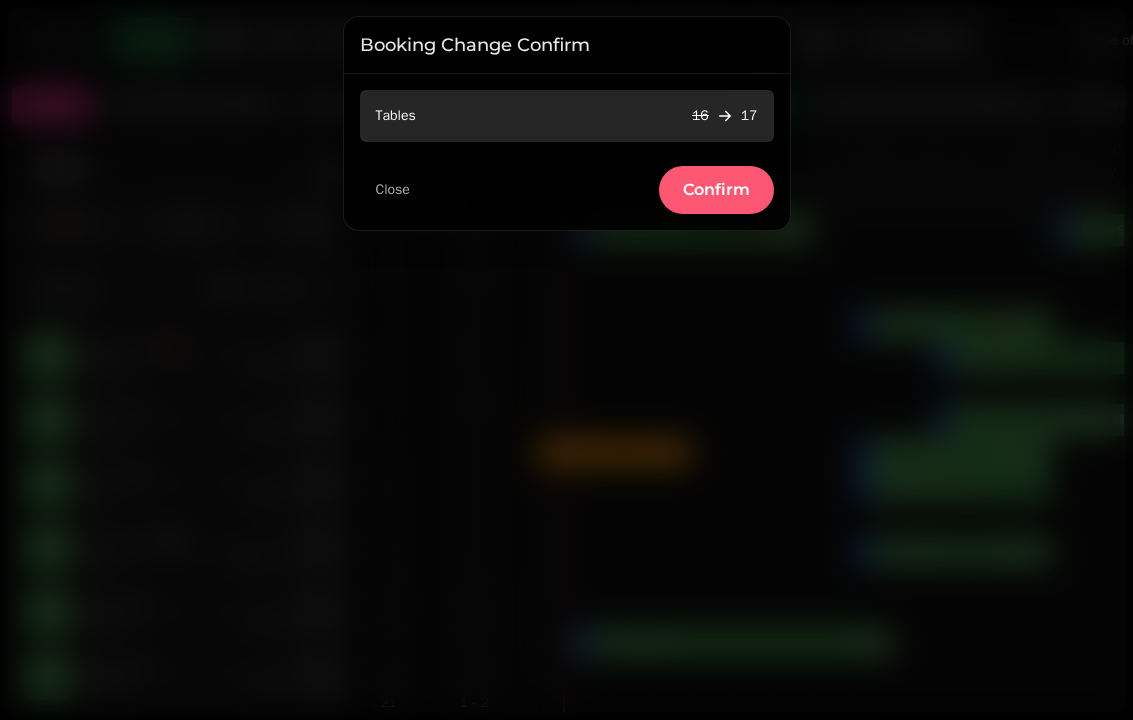click on "Close" at bounding box center (393, 190) 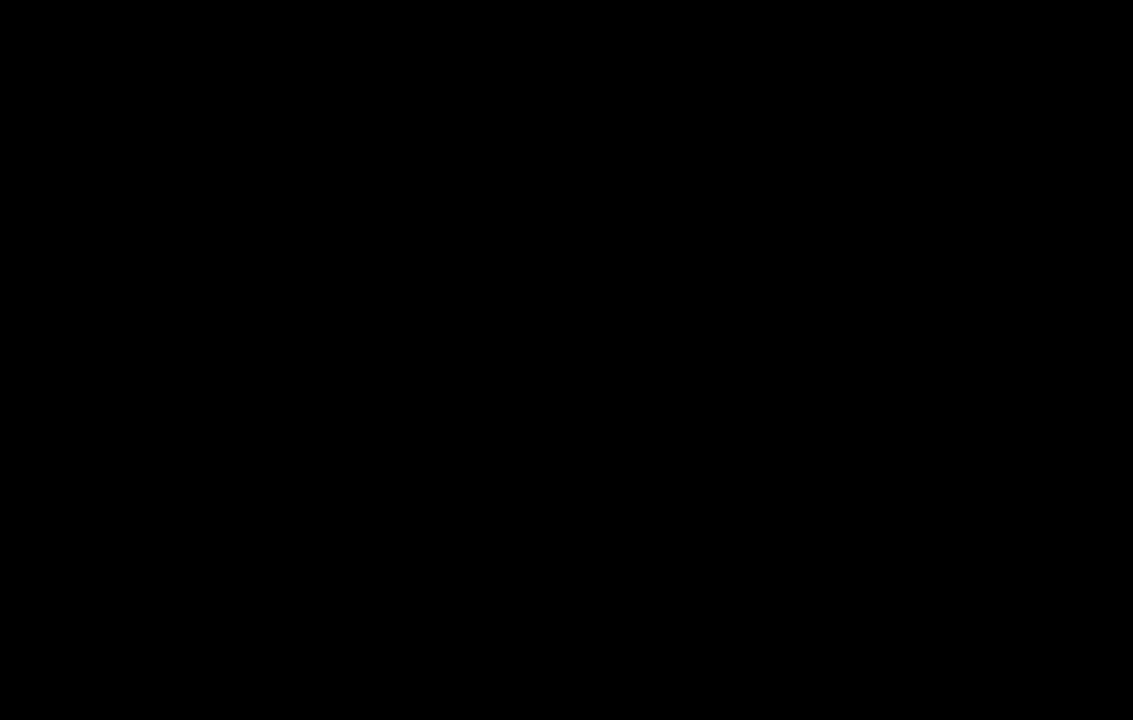 scroll, scrollTop: 0, scrollLeft: 0, axis: both 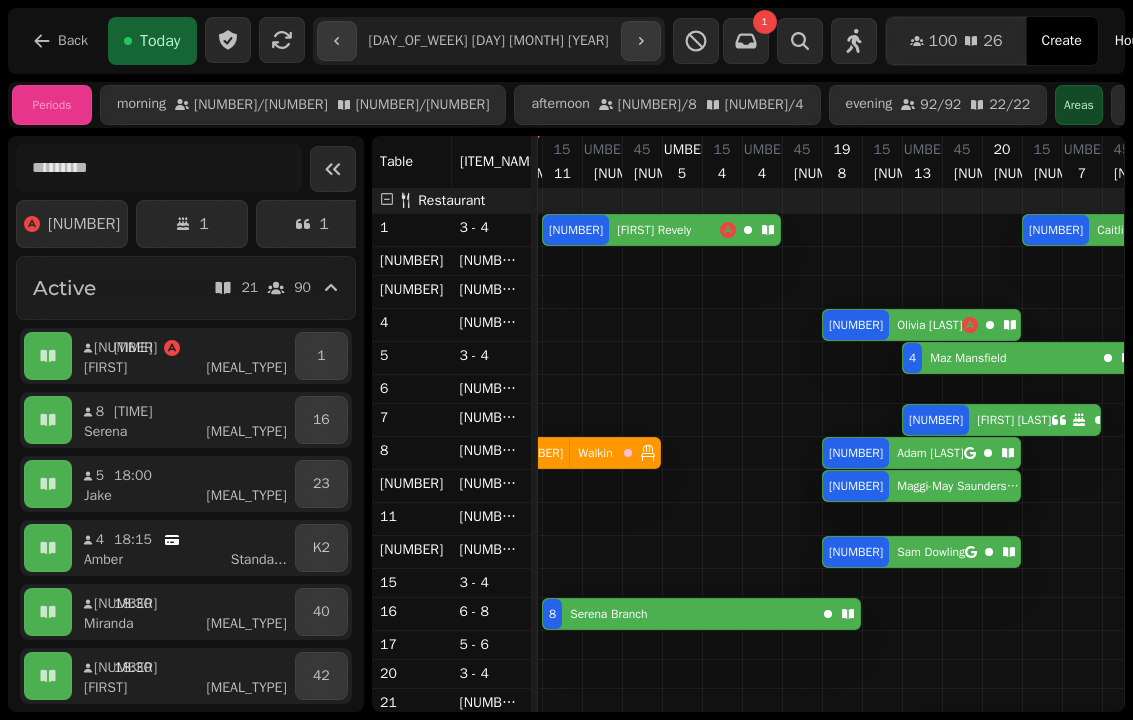 click on "8" at bounding box center (552, 614) 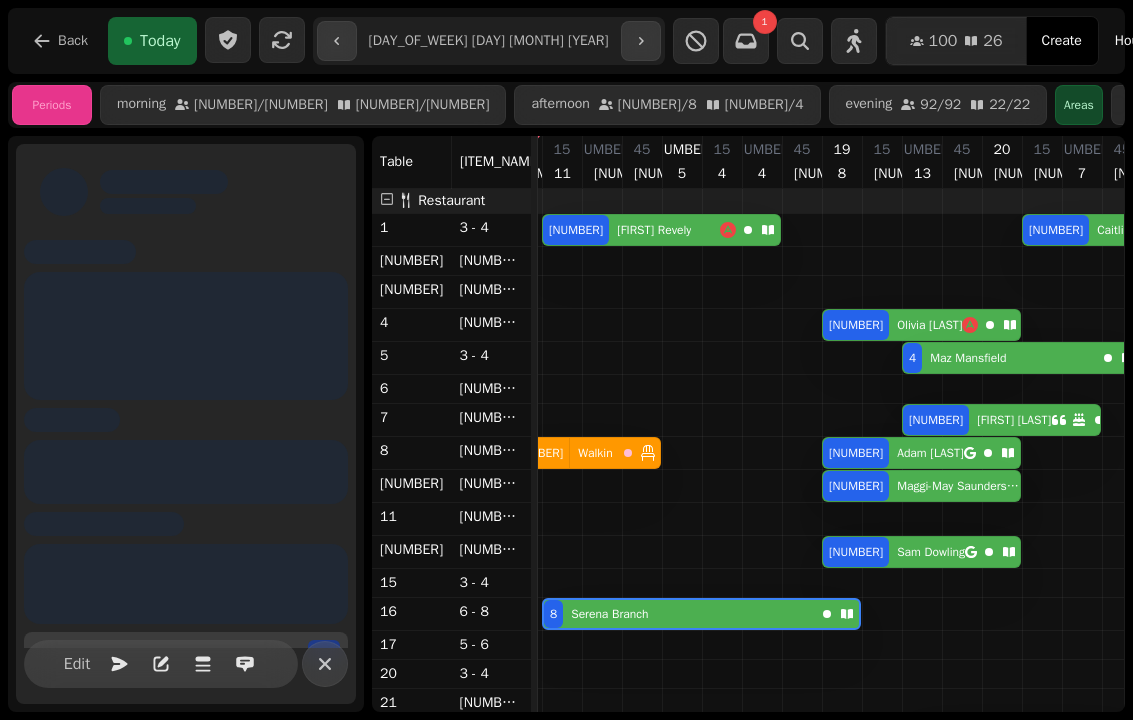 scroll, scrollTop: 0, scrollLeft: 907, axis: horizontal 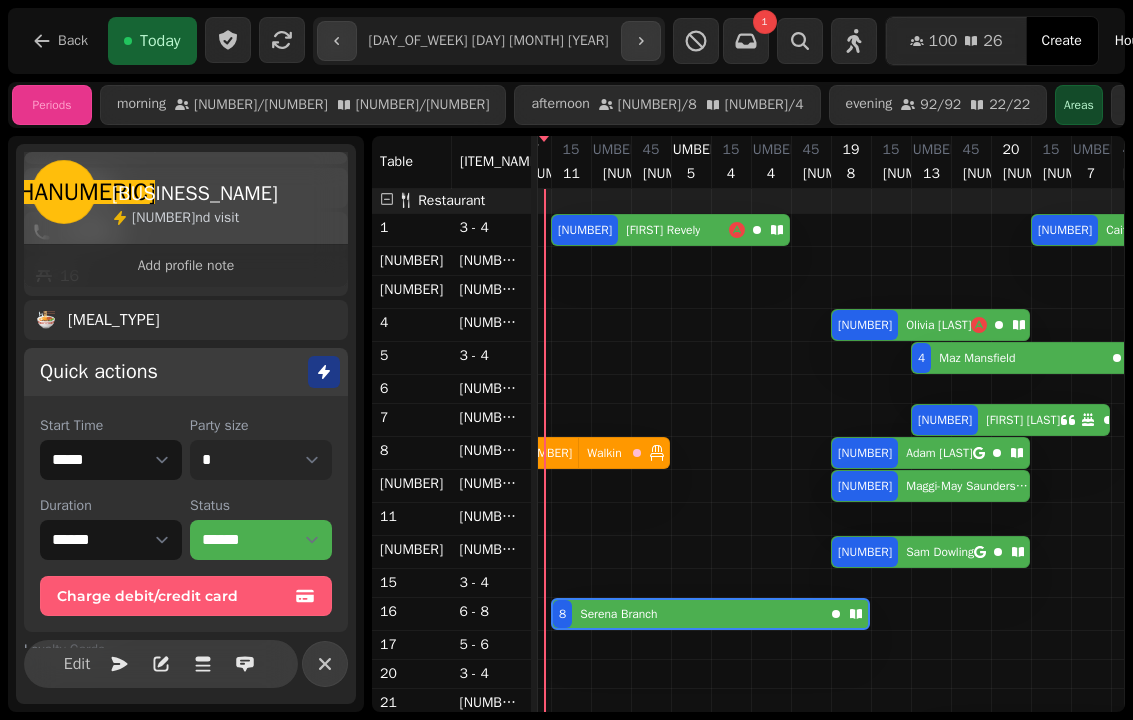 click on "* * * * * * * * * ** ** ** ** ** ** ** ** ** ** ** ** ** ** ** ** ** ** ** ** ** ** ** ** ** ** ** ** ** ** ** ** ** ** ** ** ** ** ** ** ** ** ** ** ** ** ** ** ** ** ** ** ** ** ** ** ** ** ** ** ** ** ** ** ** ** ** ** ** ** ** ** ** ** ** ** ** ** ** ** ** ** ** ** ** ** ** ** ** ** *** *** *** *** *** *** *** *** *** *** *** *** *** *** *** *** *** *** *** *** *** *** *** *** *** *** *** *** *** *** *** *** *** *** *** *** *** *** *** *** *** *** *** *** *** *** *** *** *** *** *** *** *** *** *** *** *** *** *** *** *** *** *** *** *** *** *** *** *** *** *** *** *** *** *** *** *** *** *** *** *** *** *** *** *** *** *** *** *** *** *** *** *** *** *** *** *** *** *** *** *** *** *** *** *** *** *** *** *** *** *** *** *** *** *** *** *** *** *** *** *** *** *** *** *** *** *** *** *** *** *** *** *** *** *** *** *** *** *** *** *** *** *** *** *** *** *** *** *** *** ***" at bounding box center (261, 460) 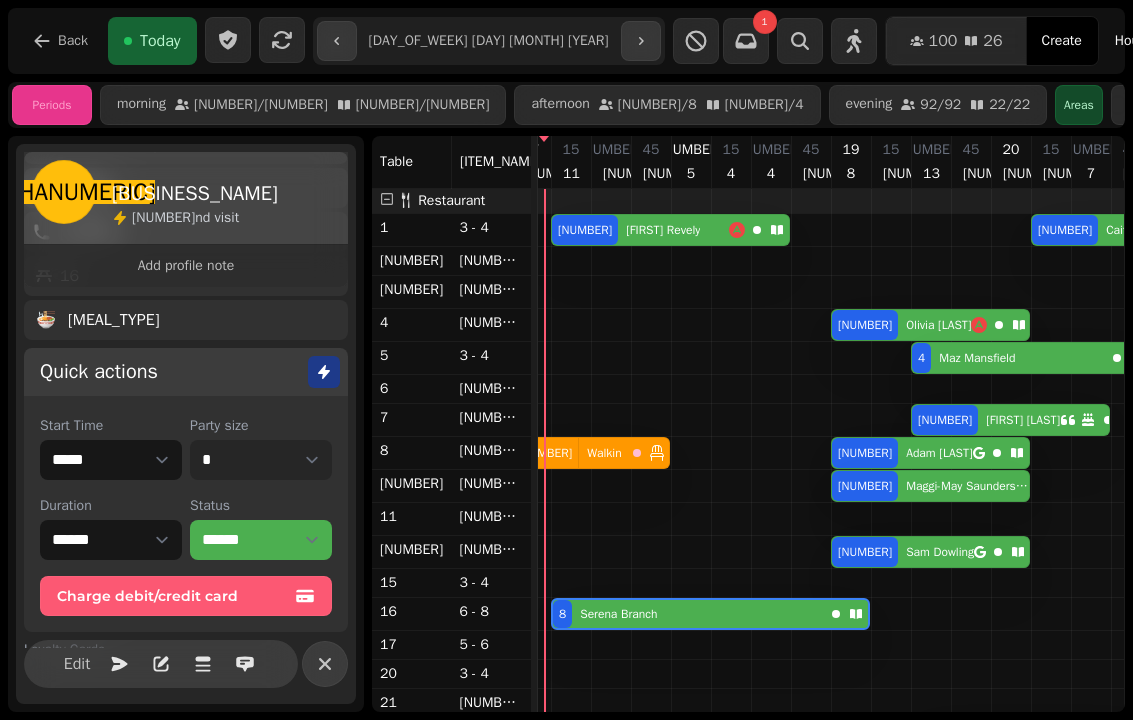 select on "*" 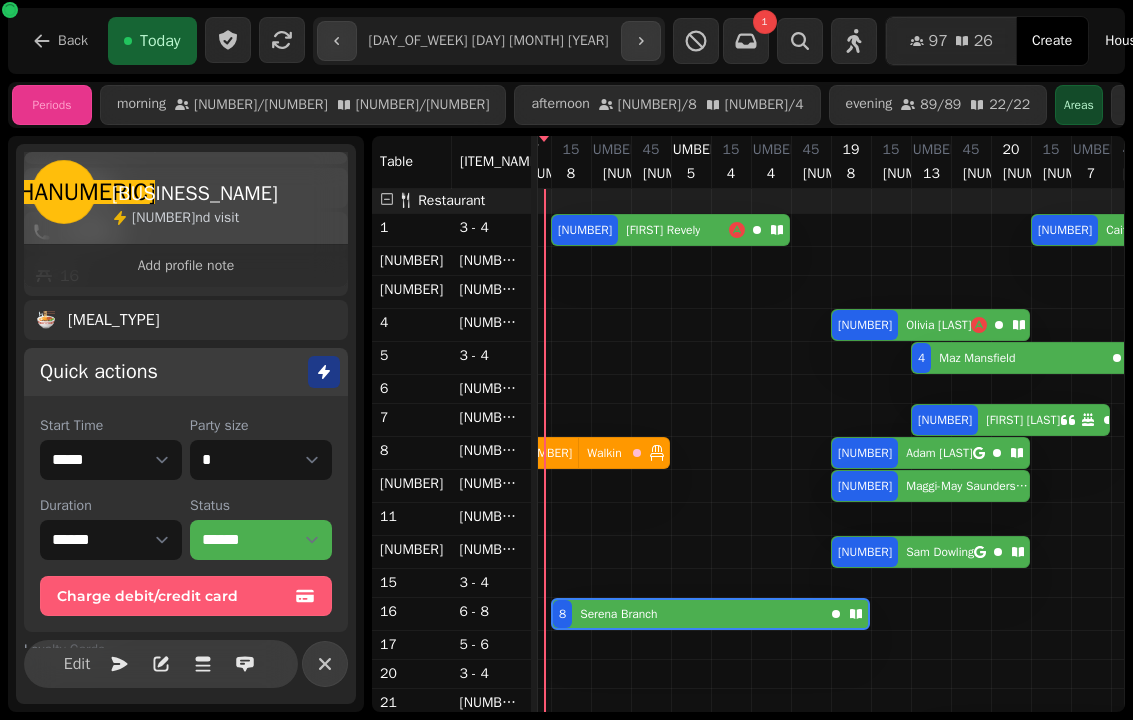 click 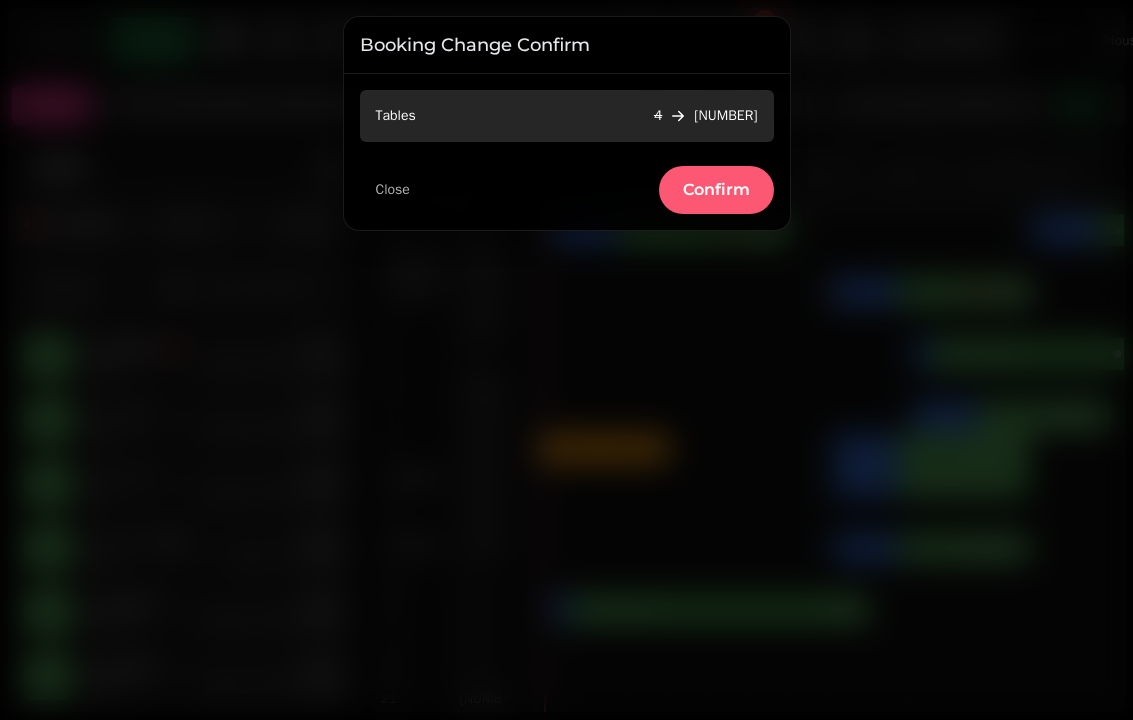 click on "Confirm" at bounding box center [716, 190] 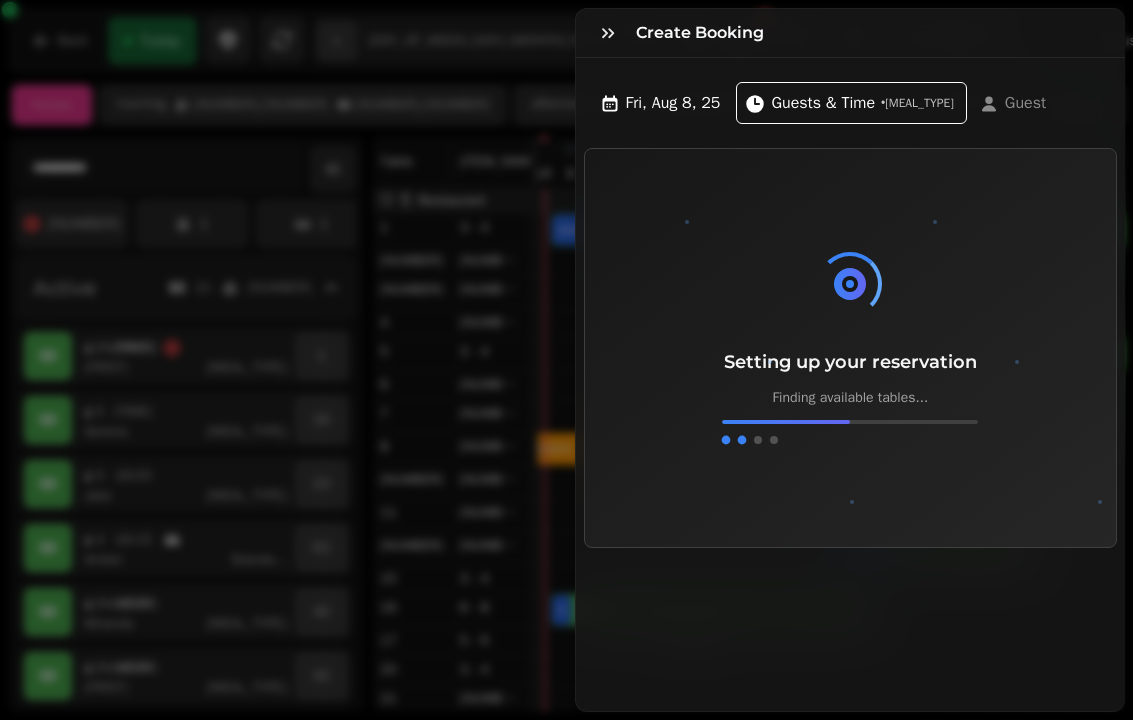click at bounding box center (608, 33) 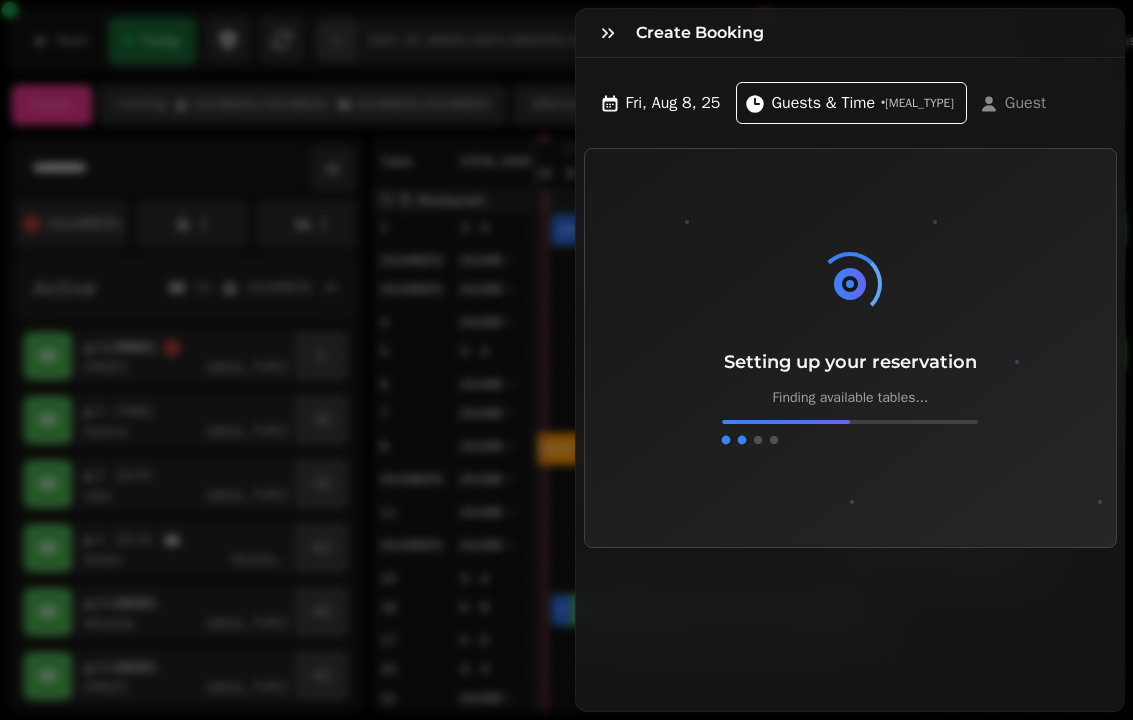click 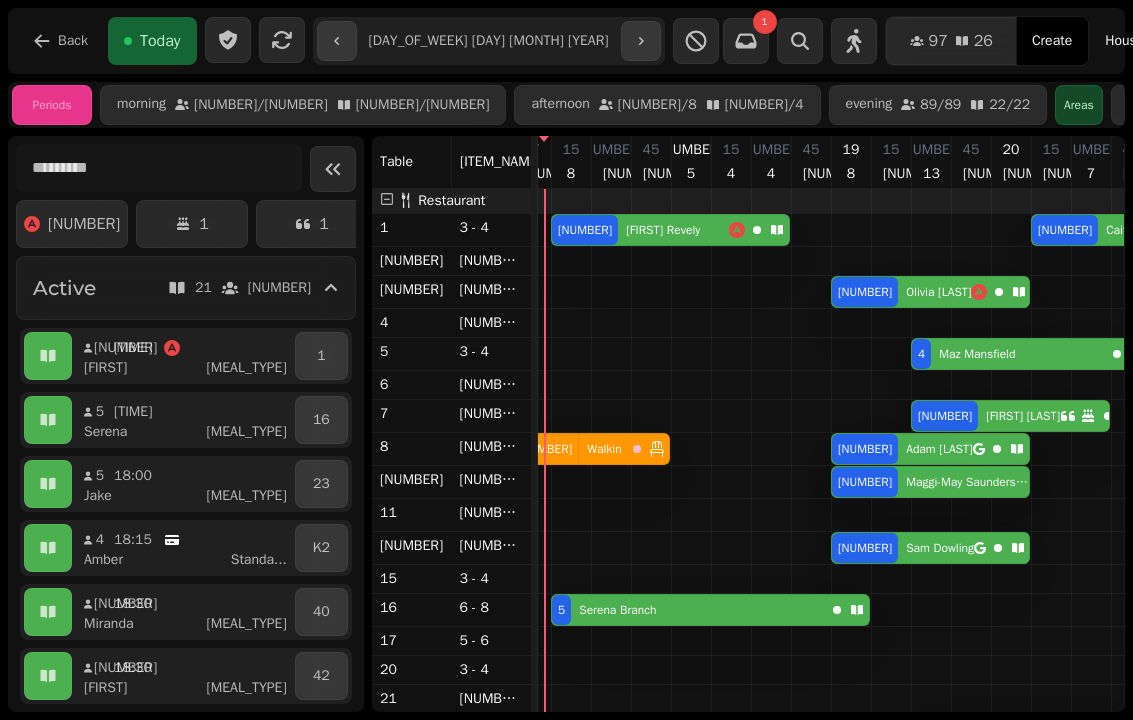 scroll, scrollTop: 113, scrollLeft: 909, axis: both 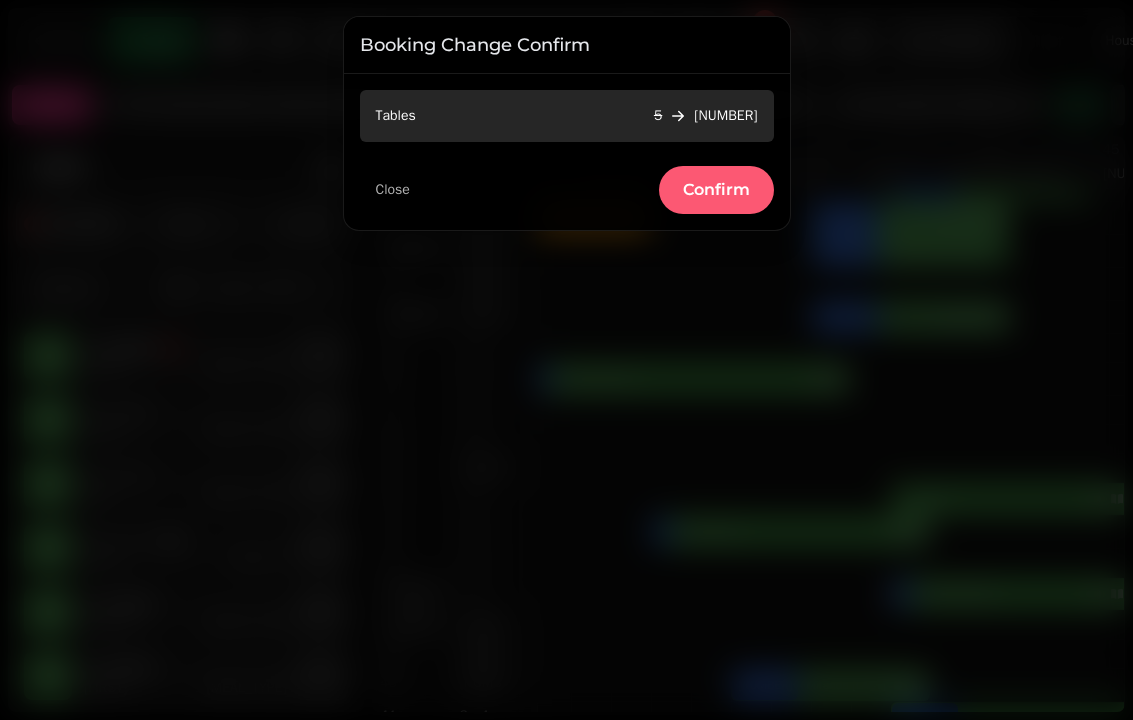 click on "Confirm" at bounding box center (716, 190) 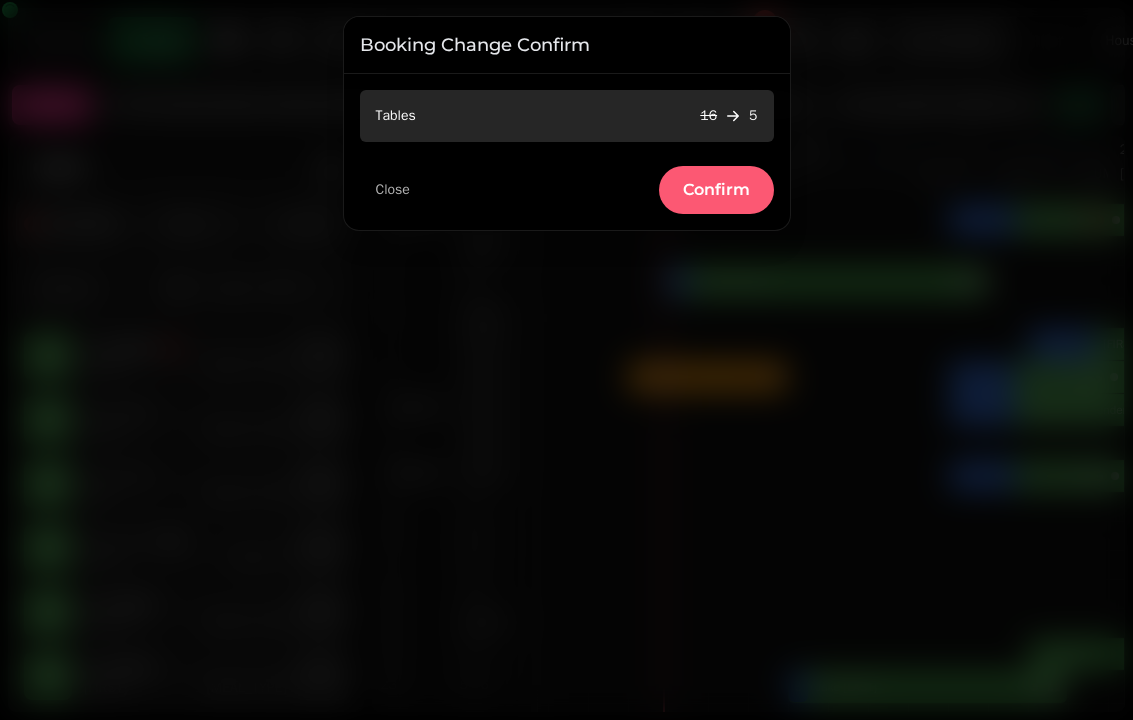 click on "Confirm" at bounding box center (716, 190) 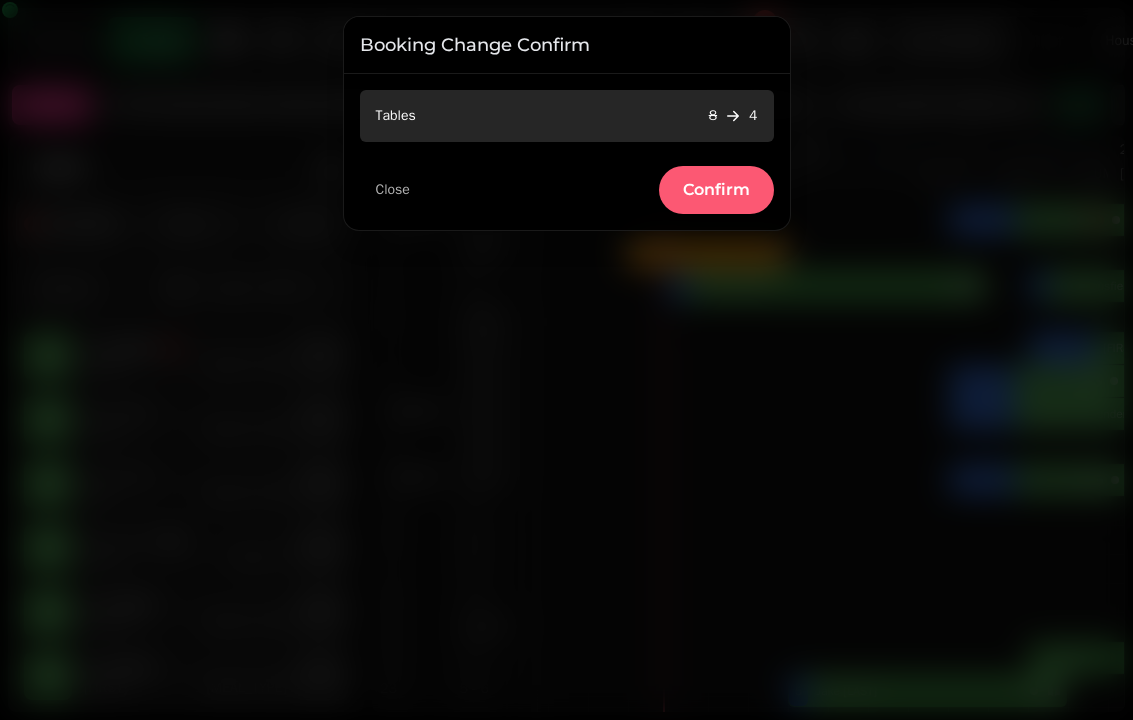 click on "Confirm" at bounding box center (716, 190) 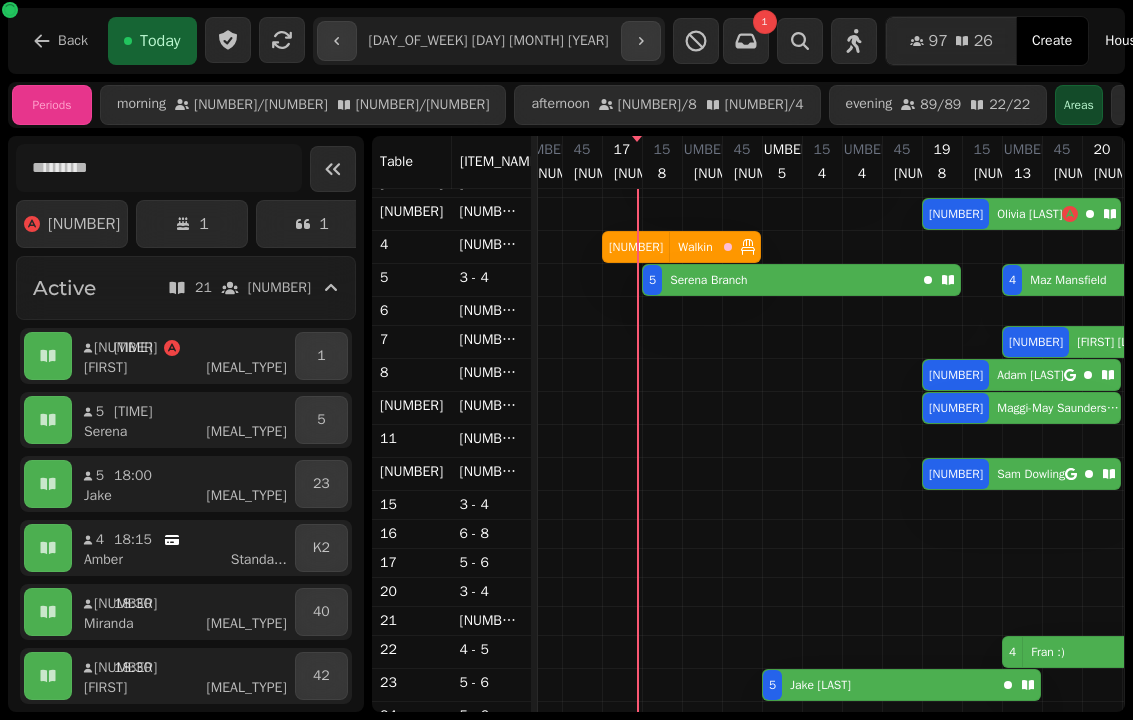 click on "5 [FIRST] Branch" at bounding box center [779, 280] 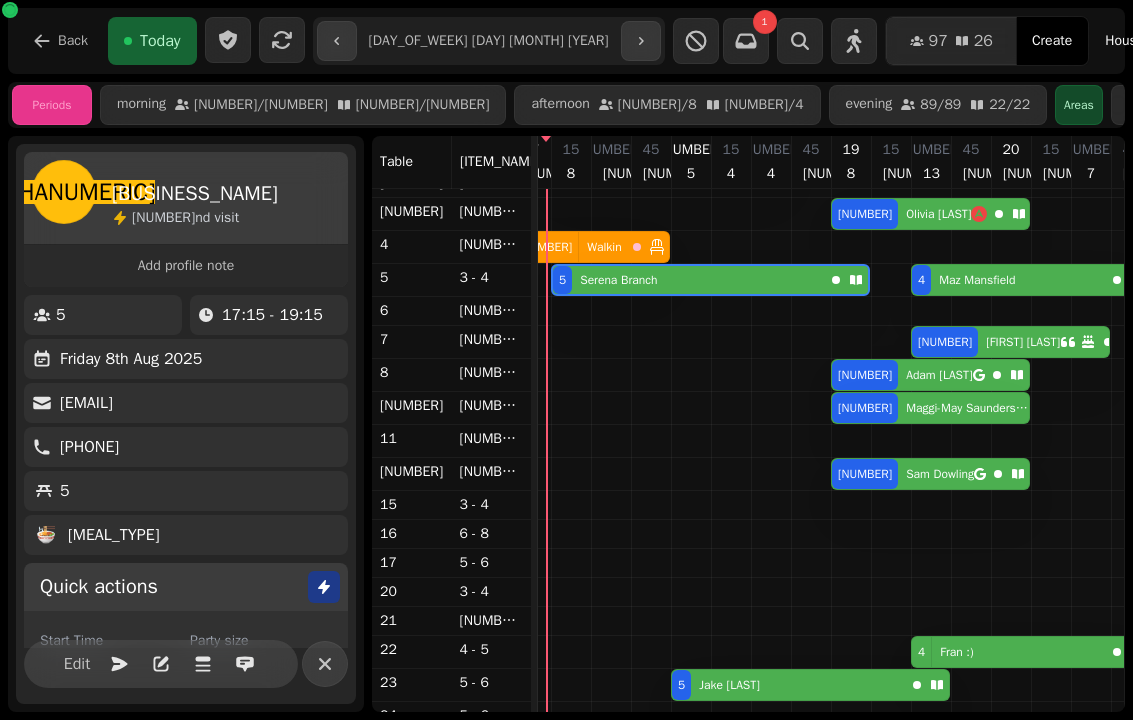 click on "Edit" at bounding box center [77, 664] 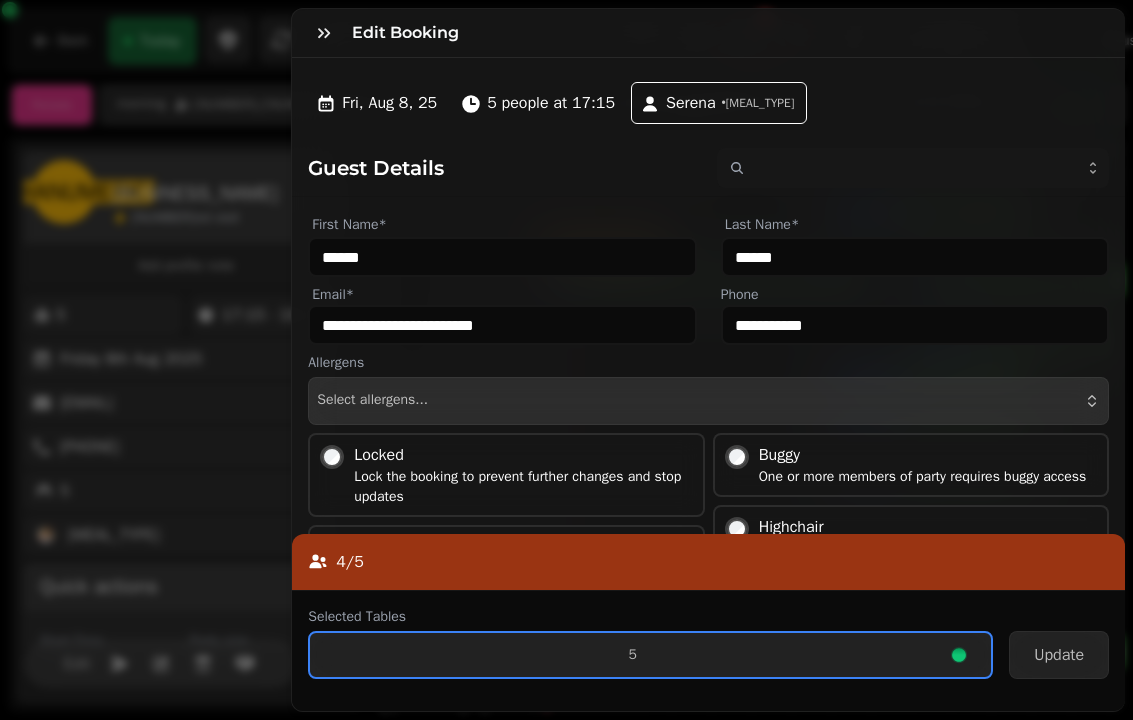 click on "5" at bounding box center [650, 655] 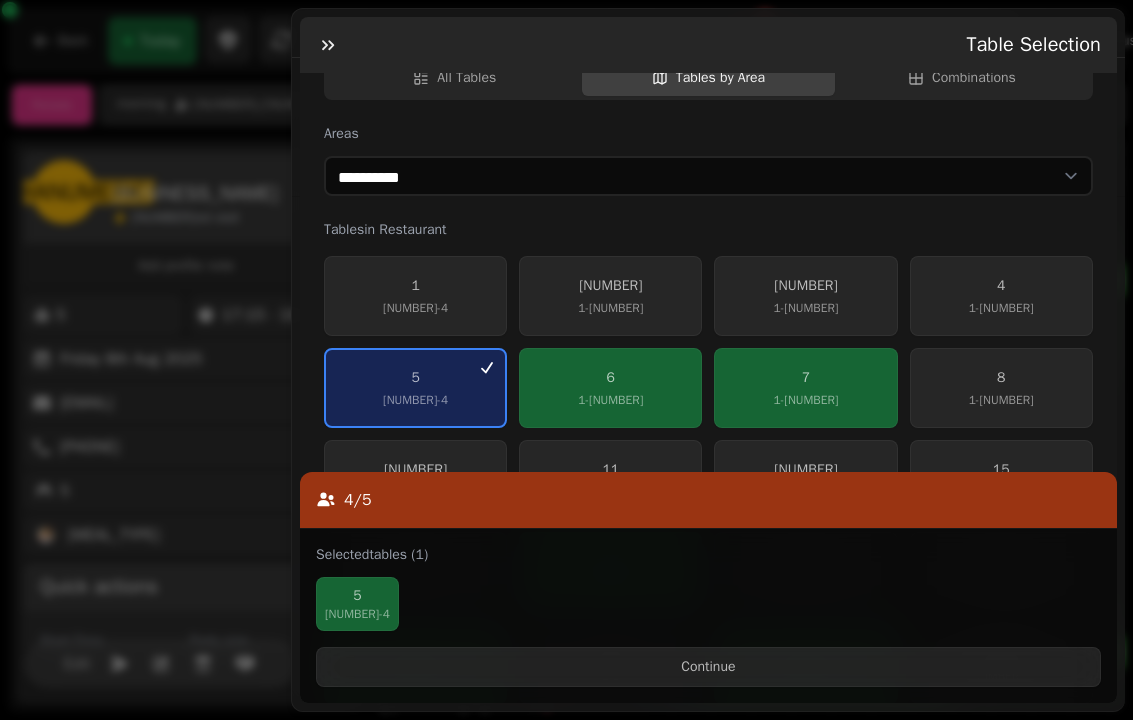 click on "6 1  -  2" at bounding box center [610, 388] 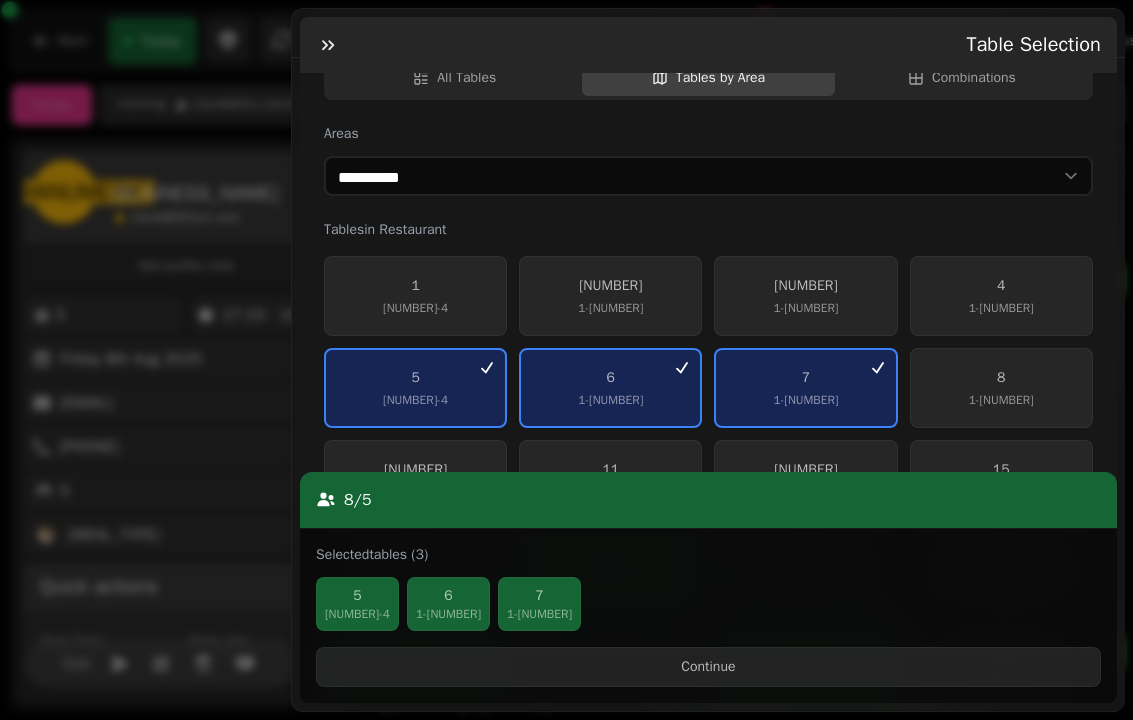 click on "Continue" at bounding box center (708, 667) 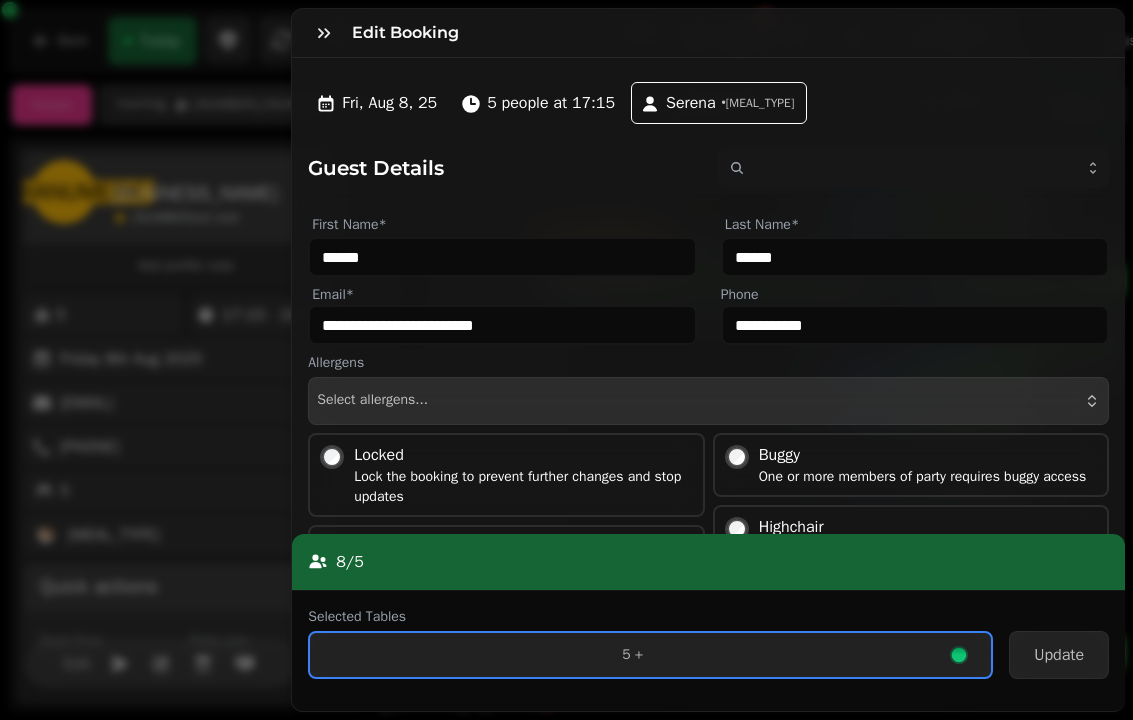 click on "Update" at bounding box center [1059, 655] 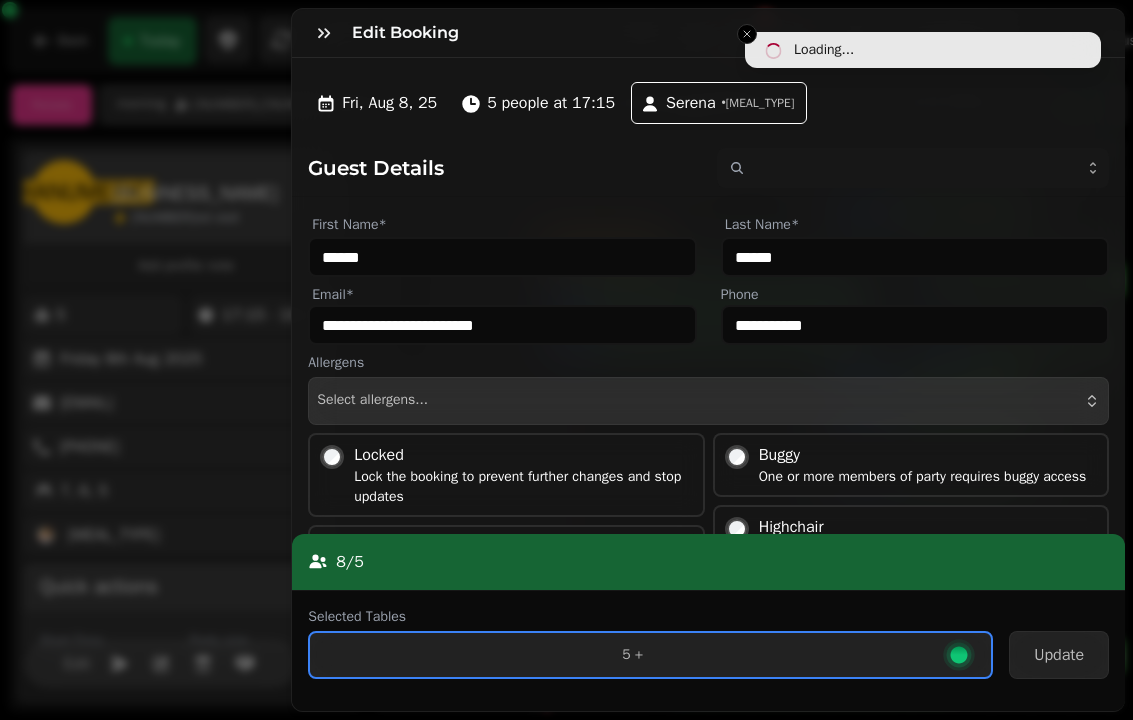 click on "Update" at bounding box center (1059, 655) 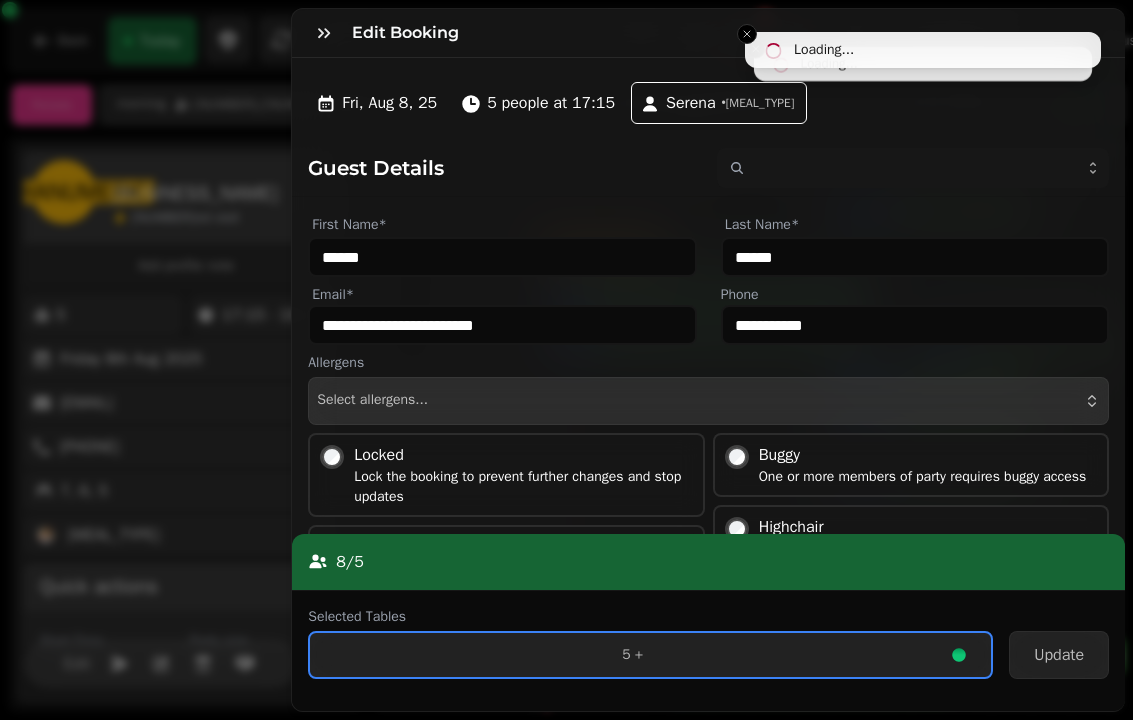 click on "Update" at bounding box center (1059, 655) 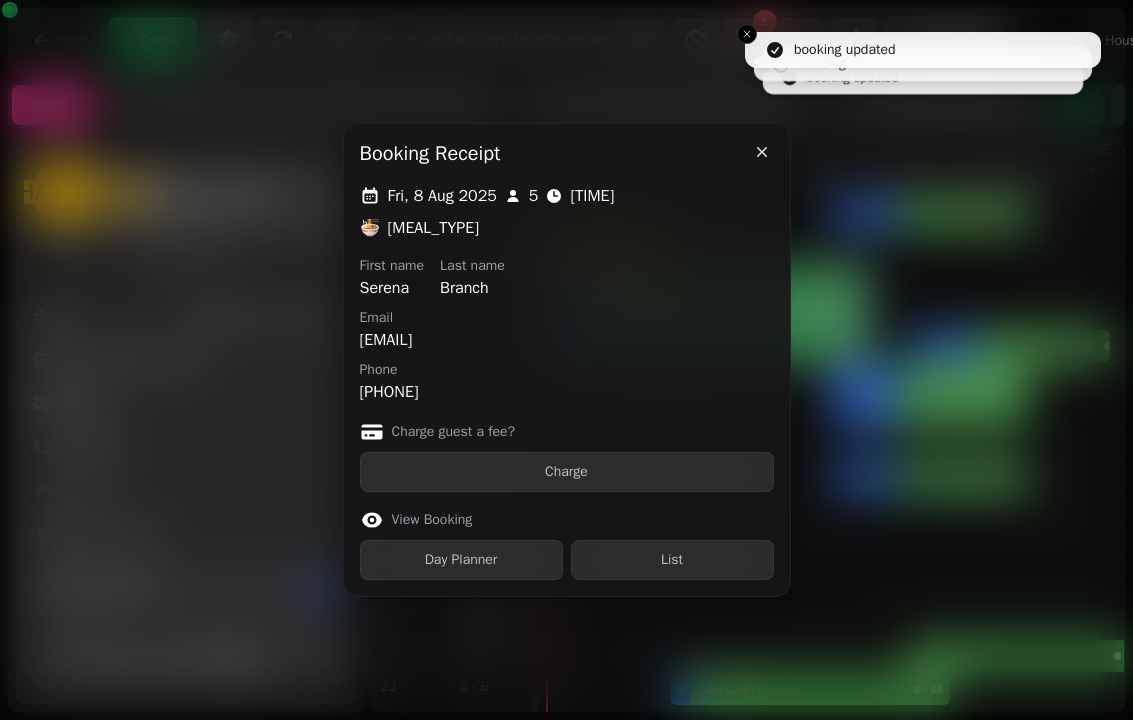 click 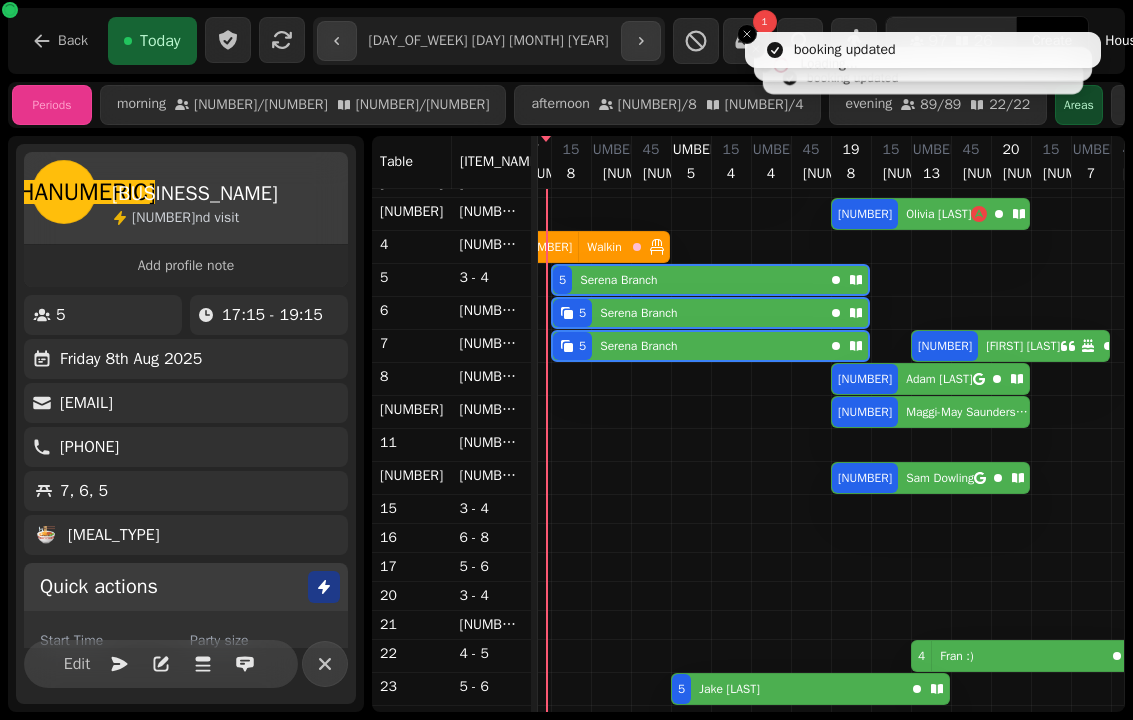 click at bounding box center (747, 34) 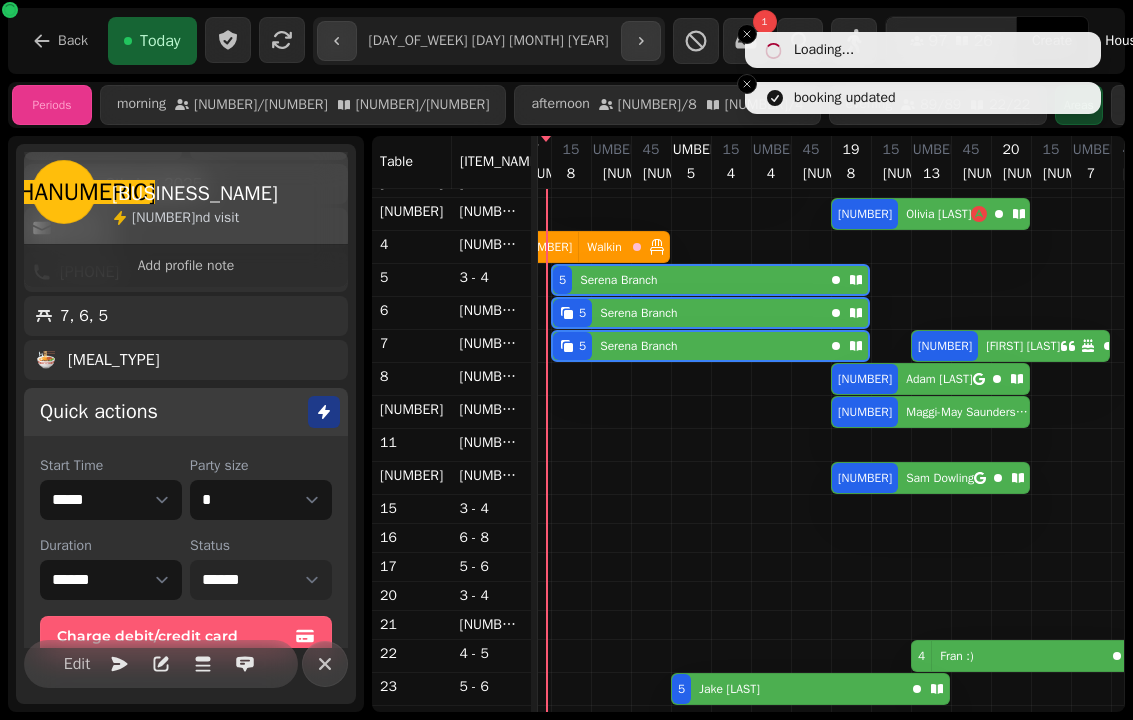click on "**********" at bounding box center [261, 580] 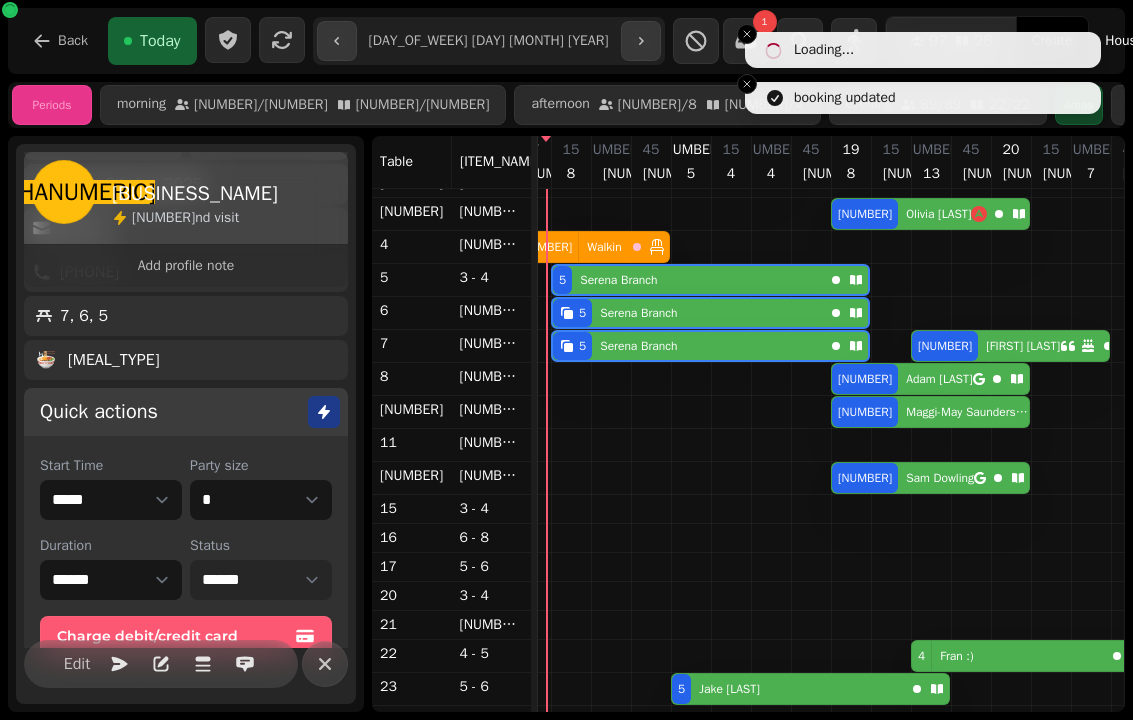 select on "******" 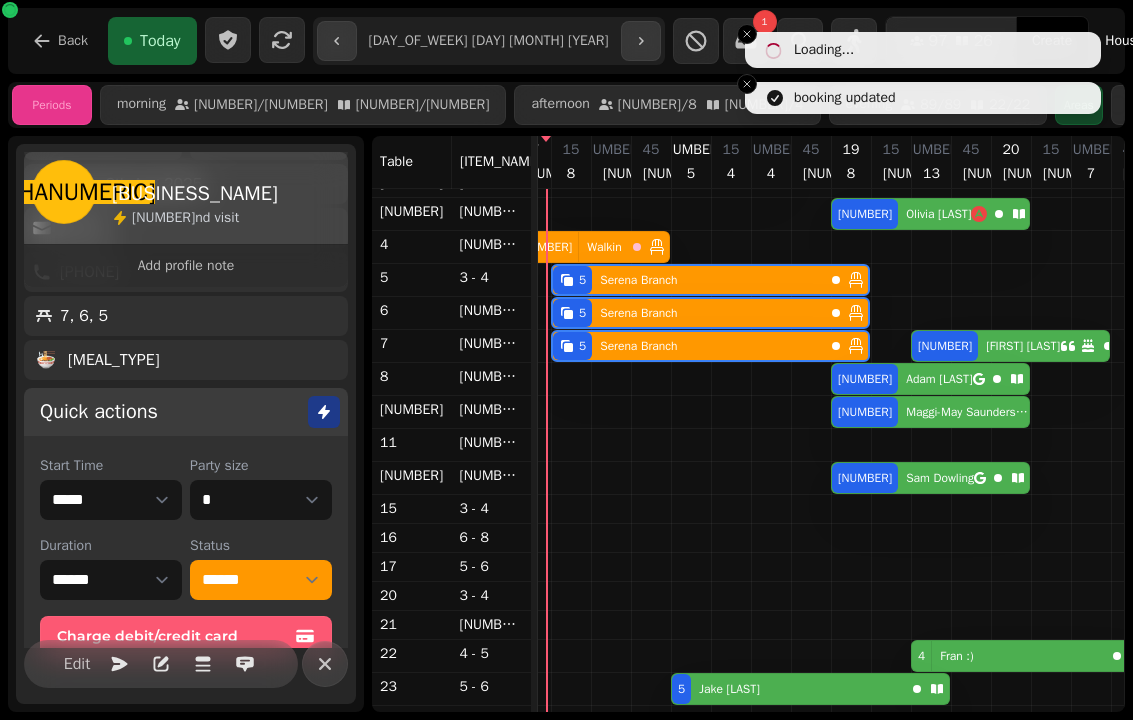 click at bounding box center [325, 664] 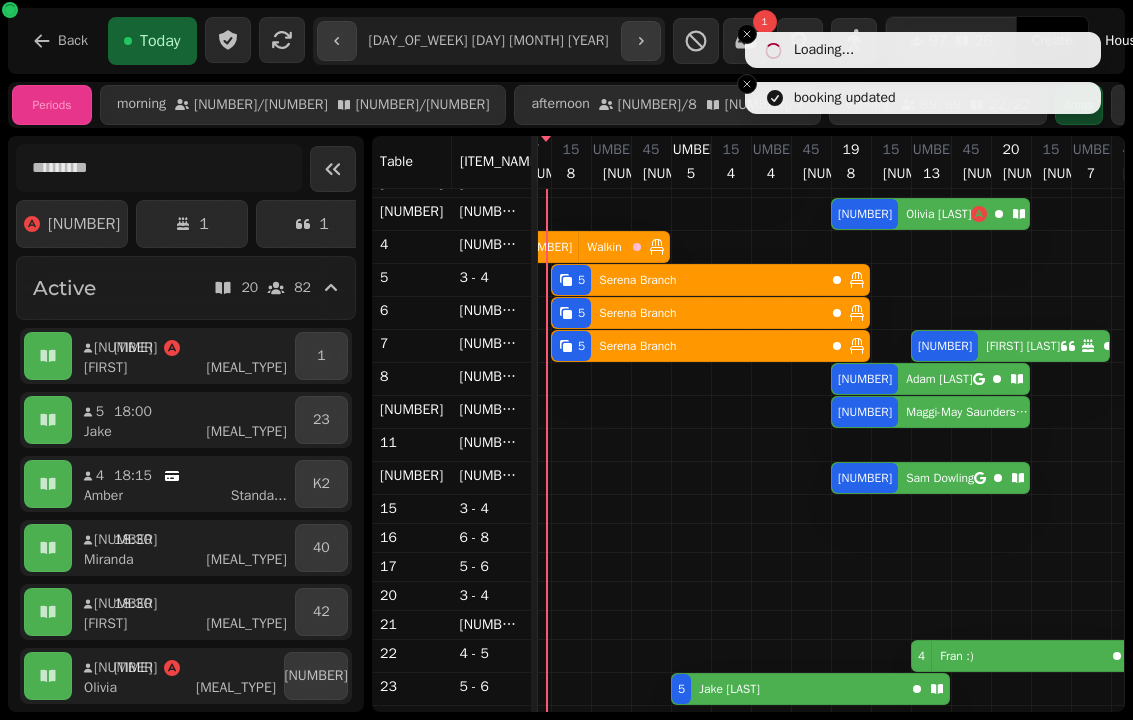 click 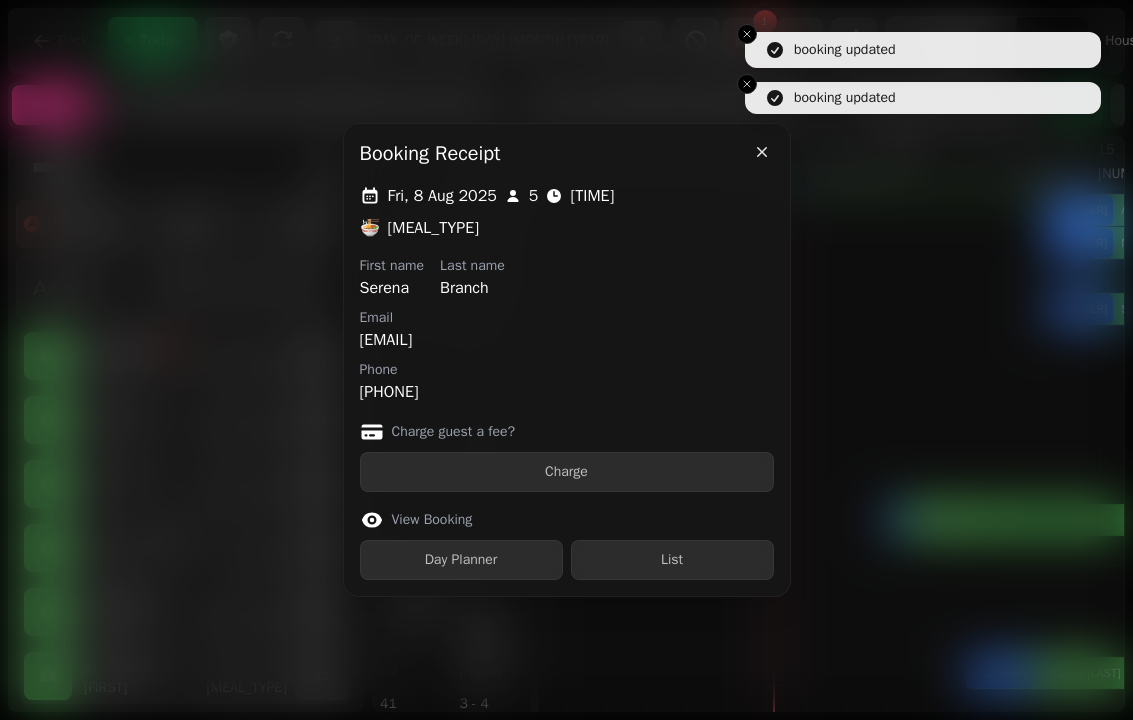 click 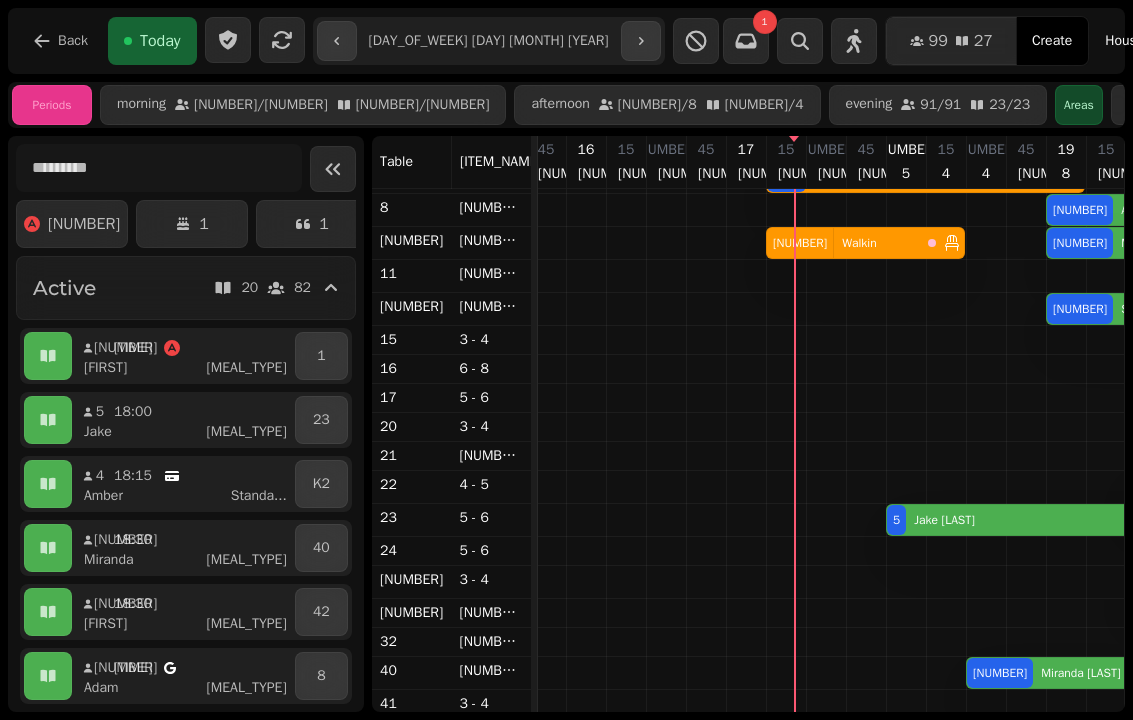 click on "Create" at bounding box center (1052, 41) 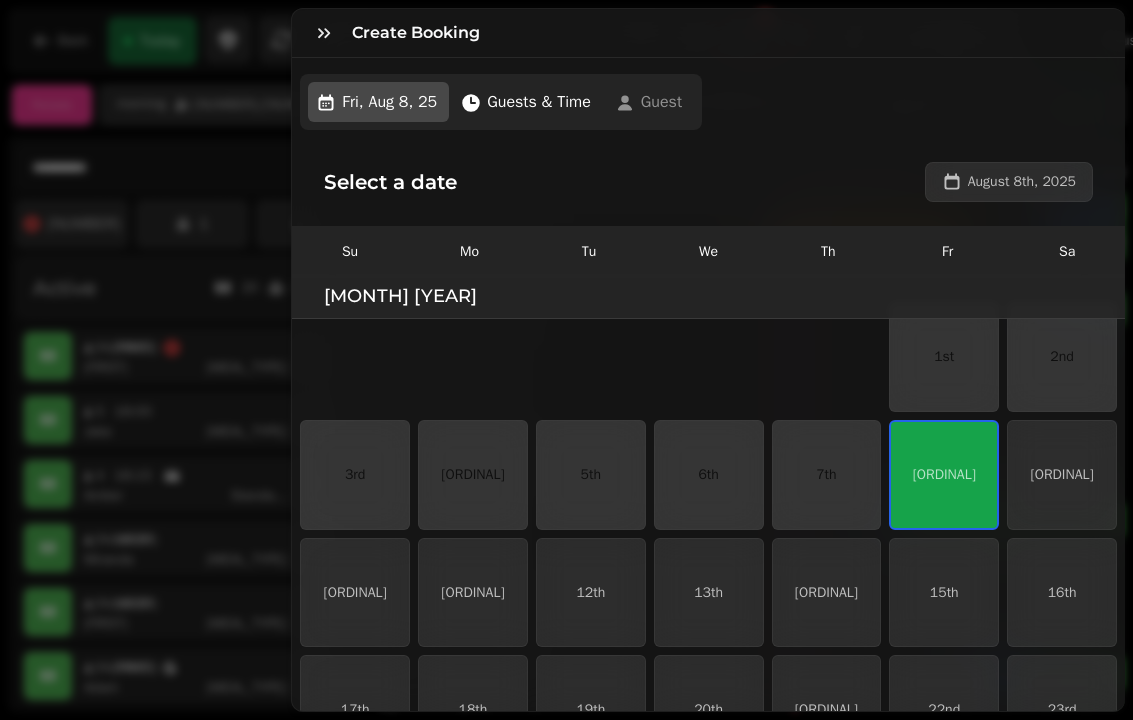 scroll, scrollTop: 36, scrollLeft: 0, axis: vertical 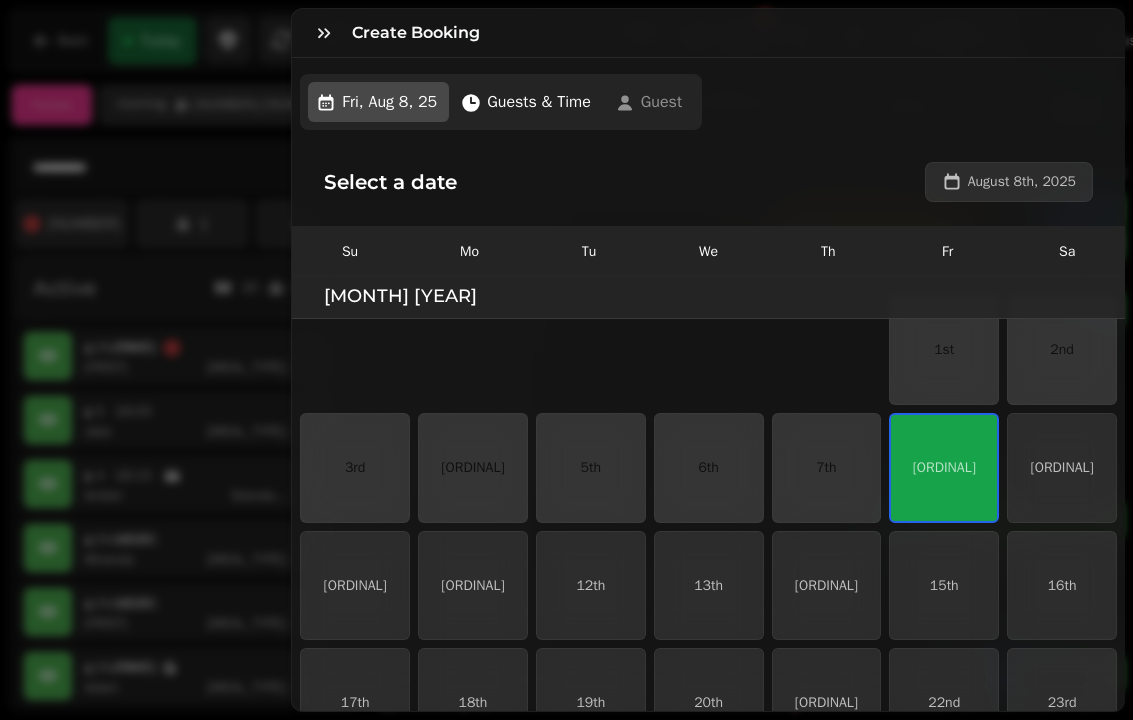 click on "[ORDINAL]" at bounding box center [944, 468] 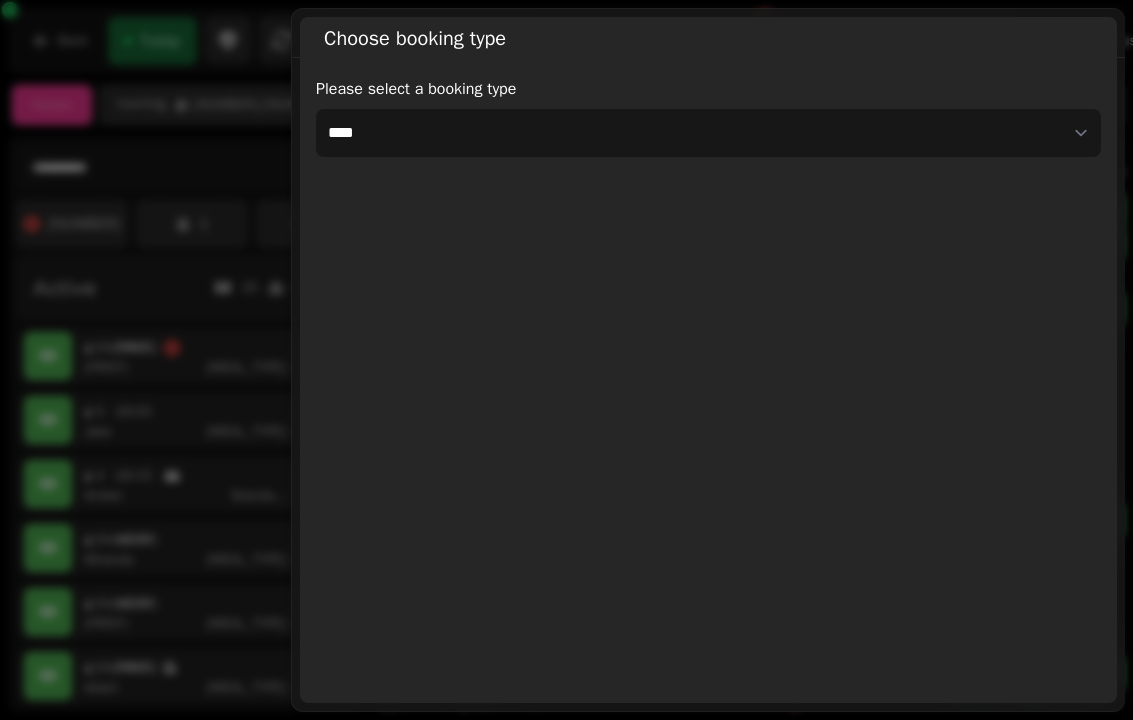 select on "****" 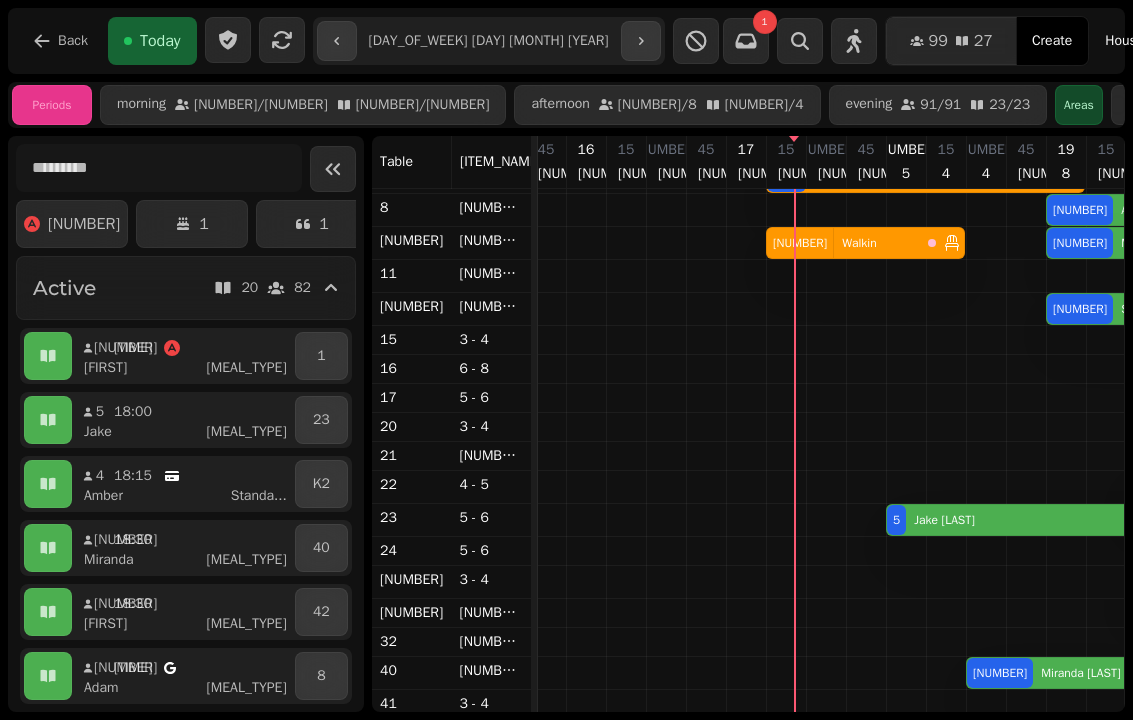 click on "Create" at bounding box center [1052, 41] 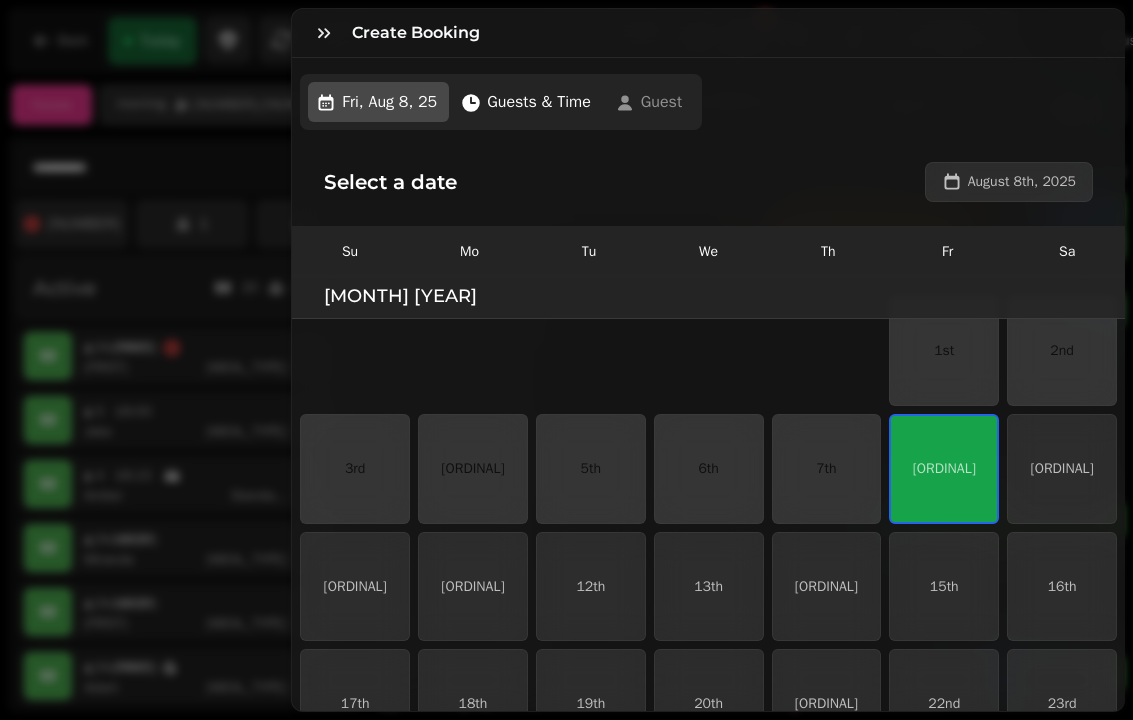 scroll, scrollTop: 36, scrollLeft: 0, axis: vertical 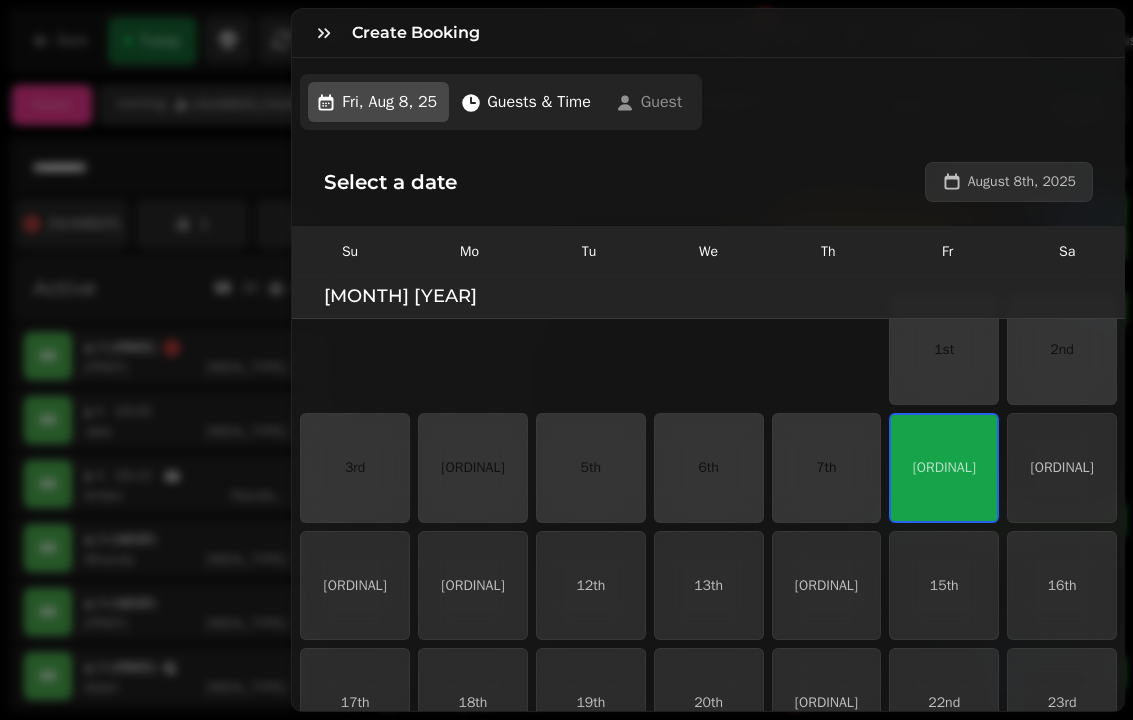 click on "Guests & Time" at bounding box center [539, 102] 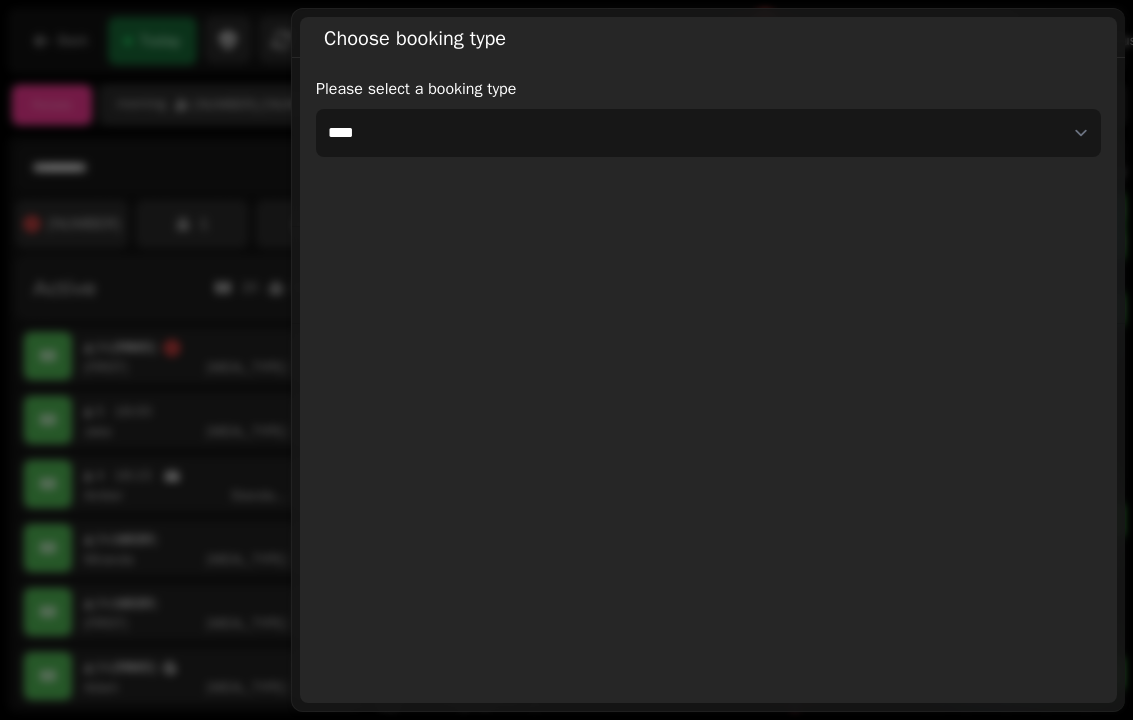 select on "****" 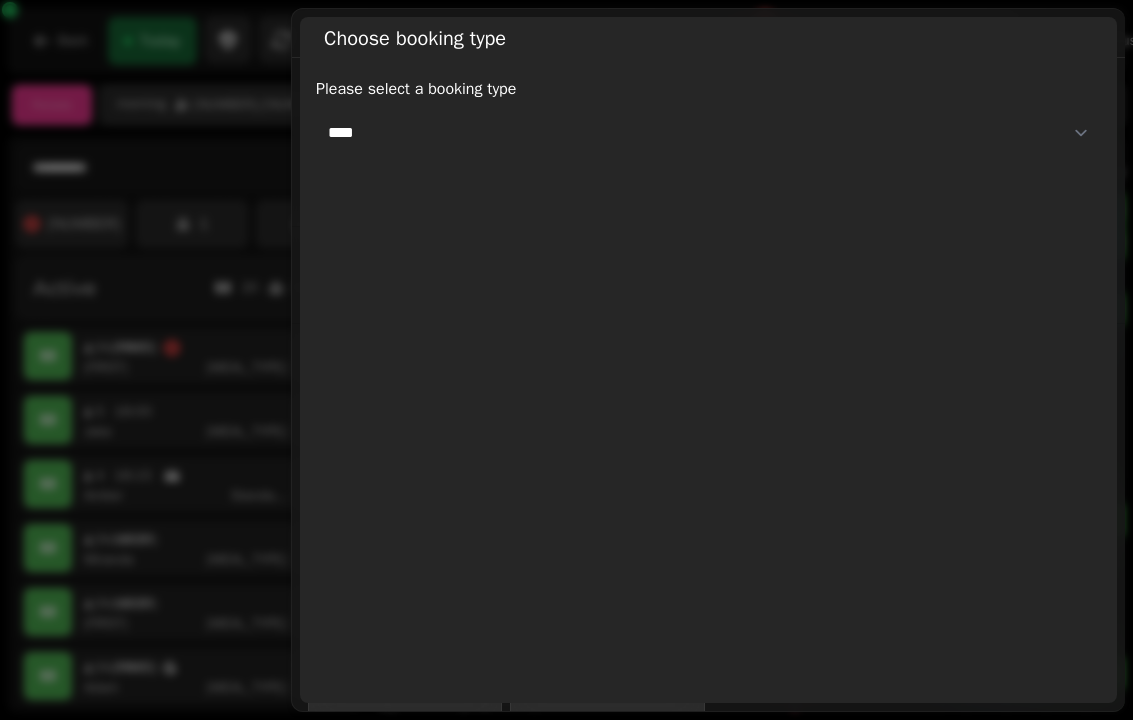 click on "**********" at bounding box center (708, 133) 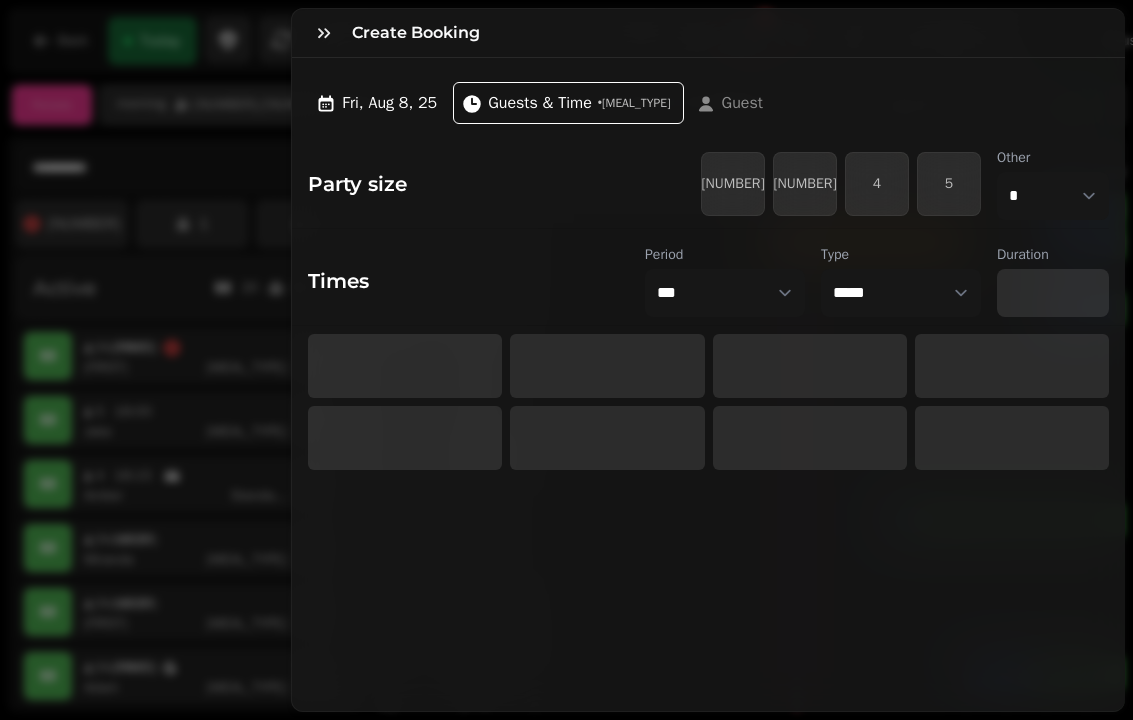 select on "****" 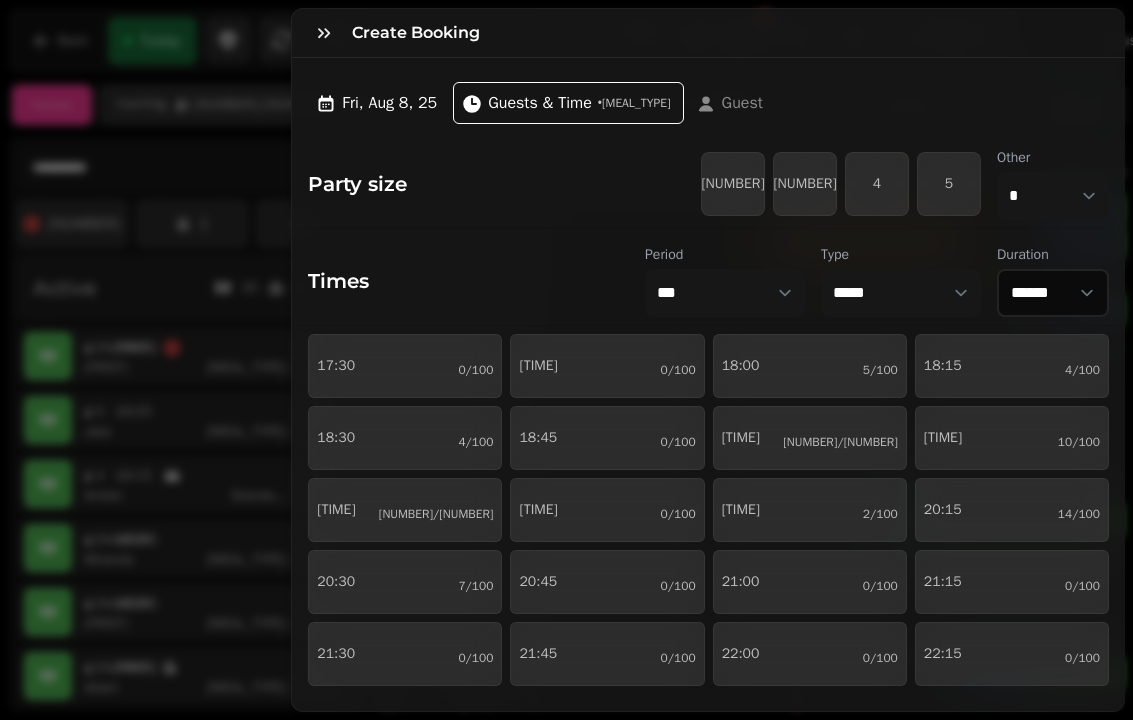 click on "5" at bounding box center [949, 184] 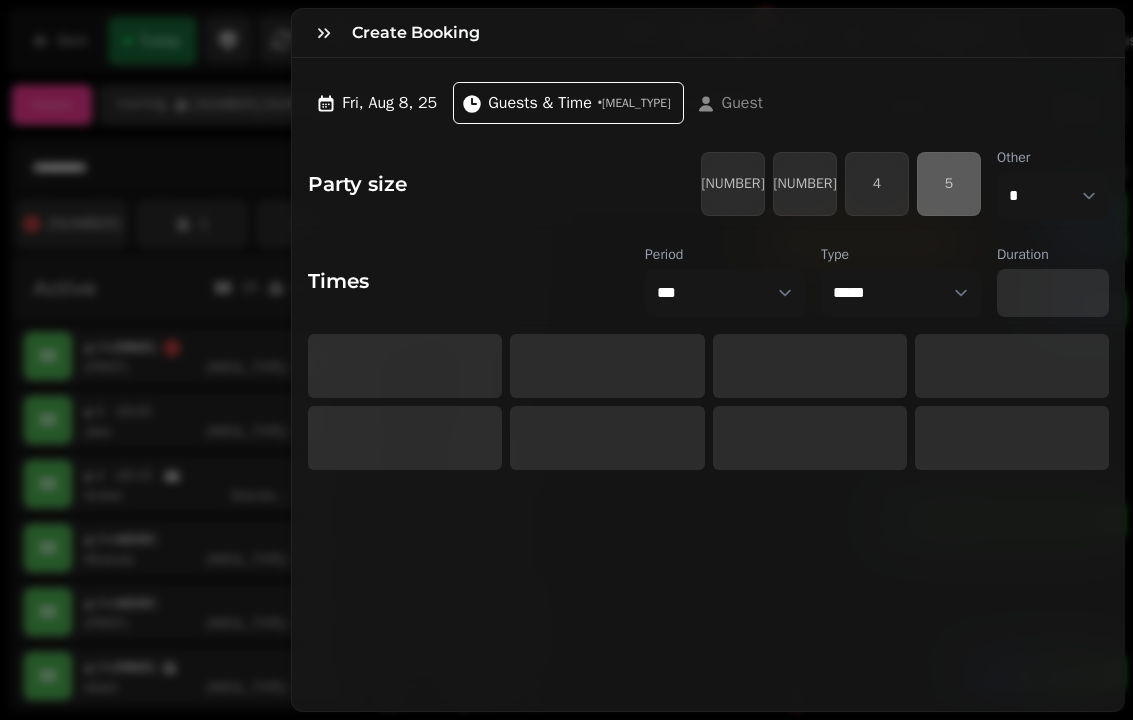 select on "****" 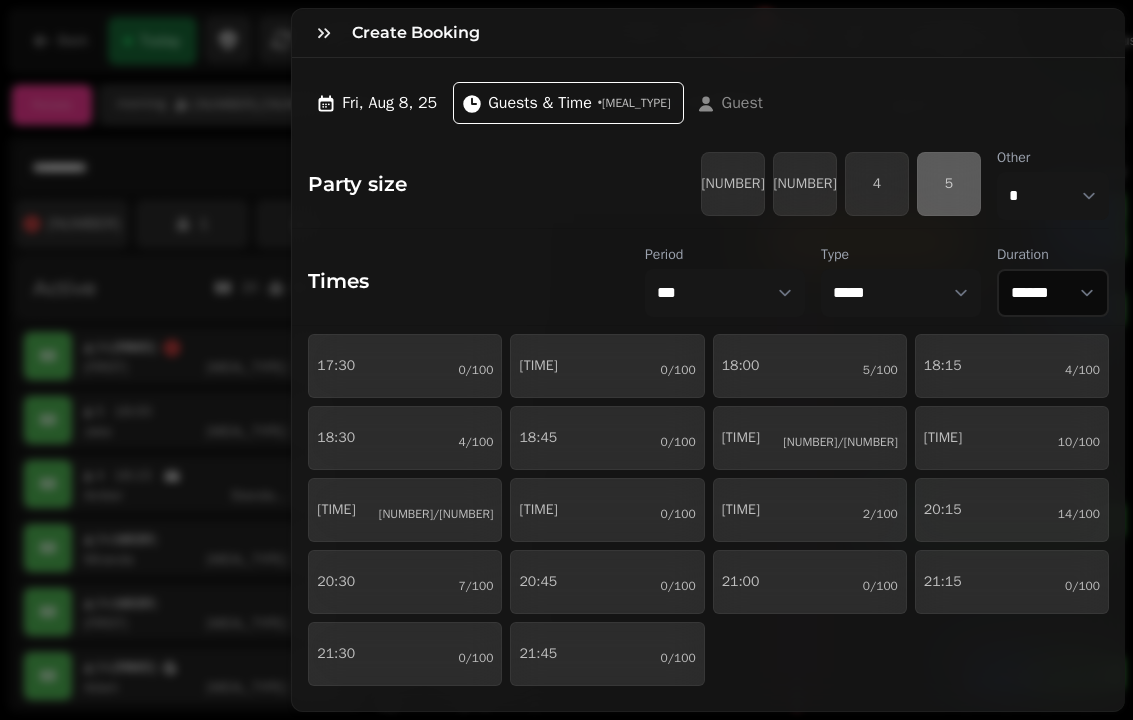 click on "19:30 13/100" at bounding box center [405, 510] 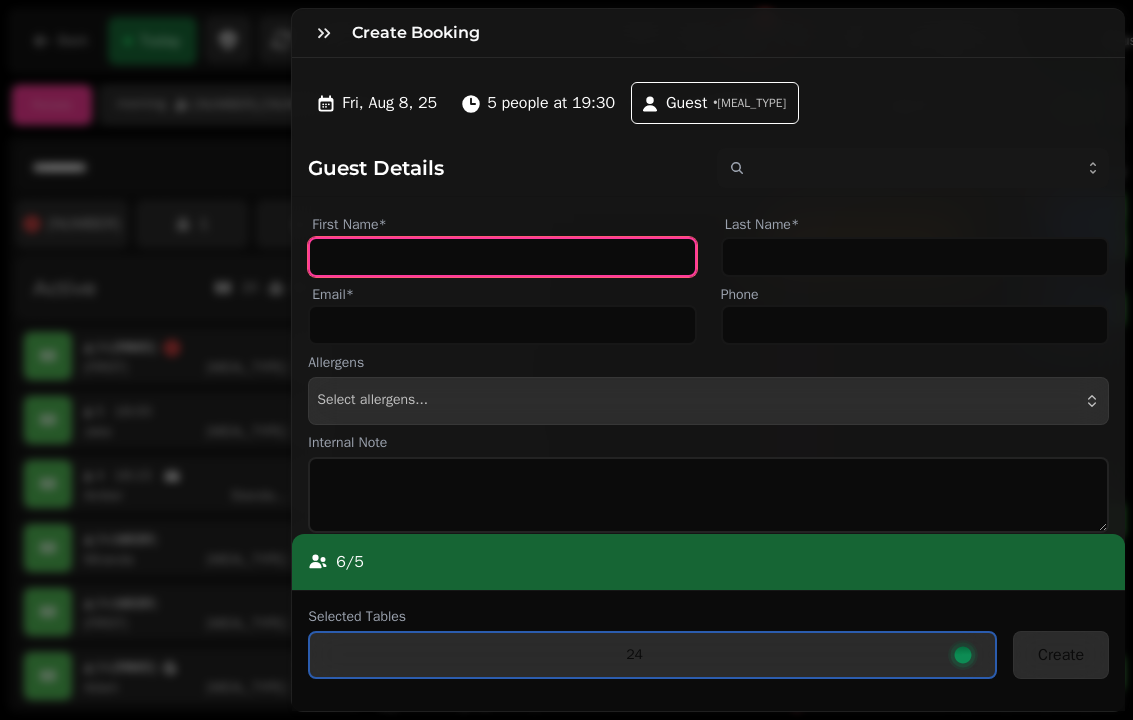 click on "First Name*" at bounding box center (502, 257) 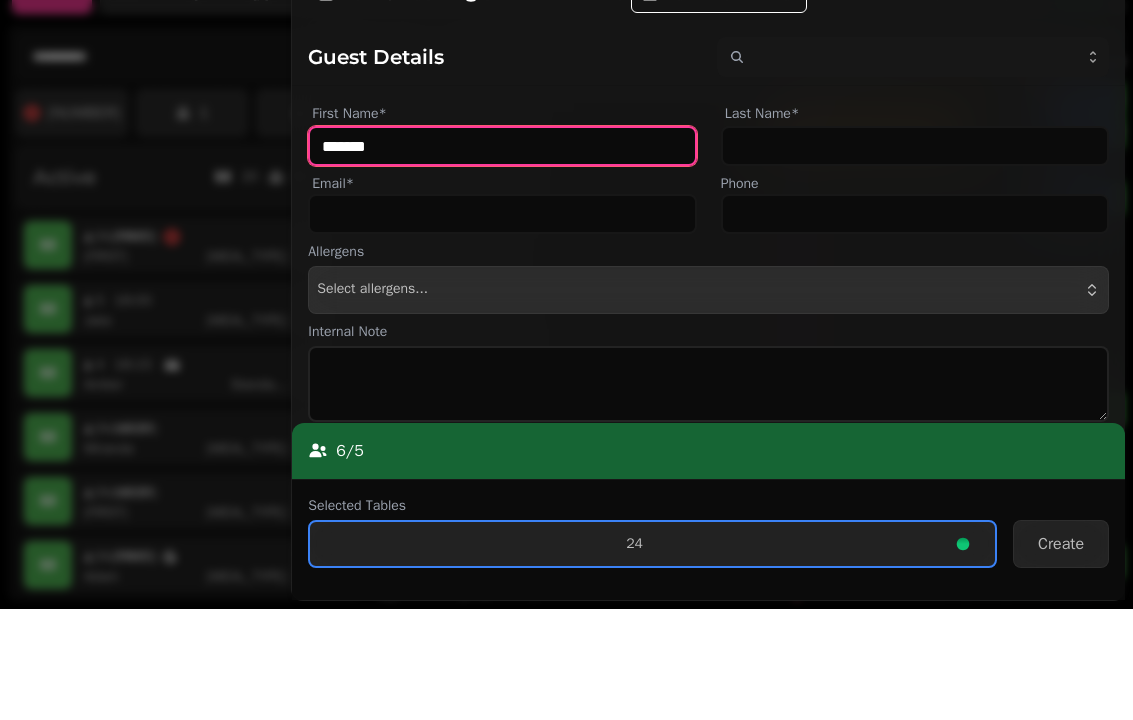 type on "*******" 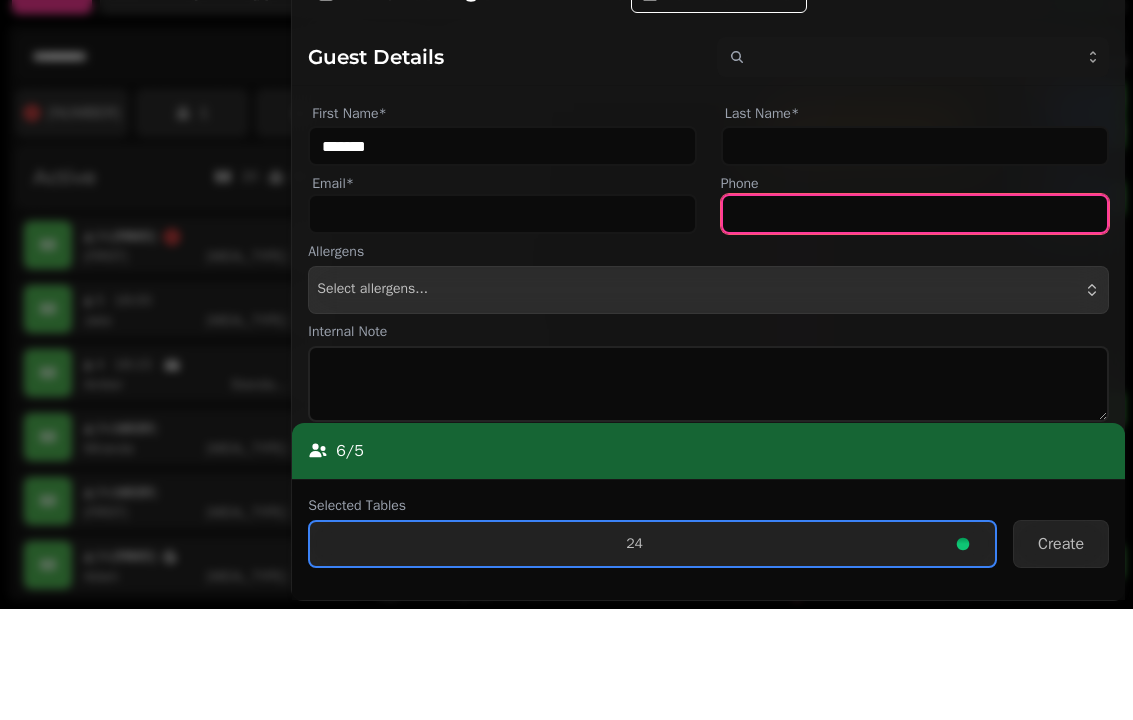 click on "Phone" at bounding box center [915, 325] 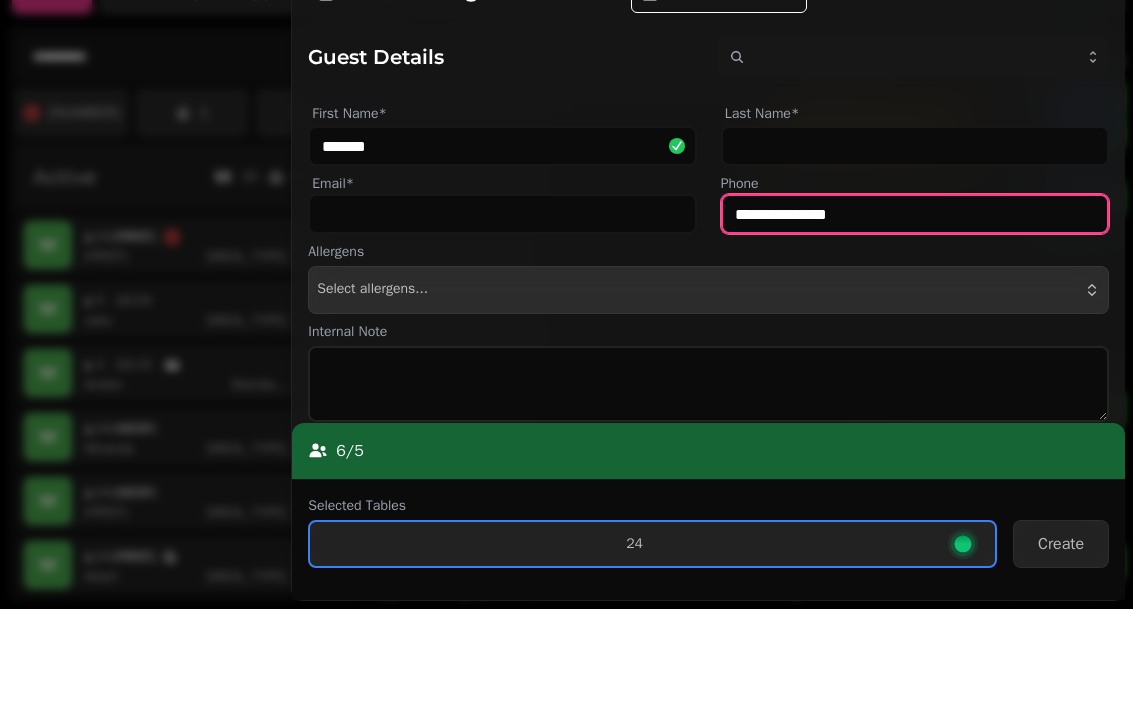 type on "**********" 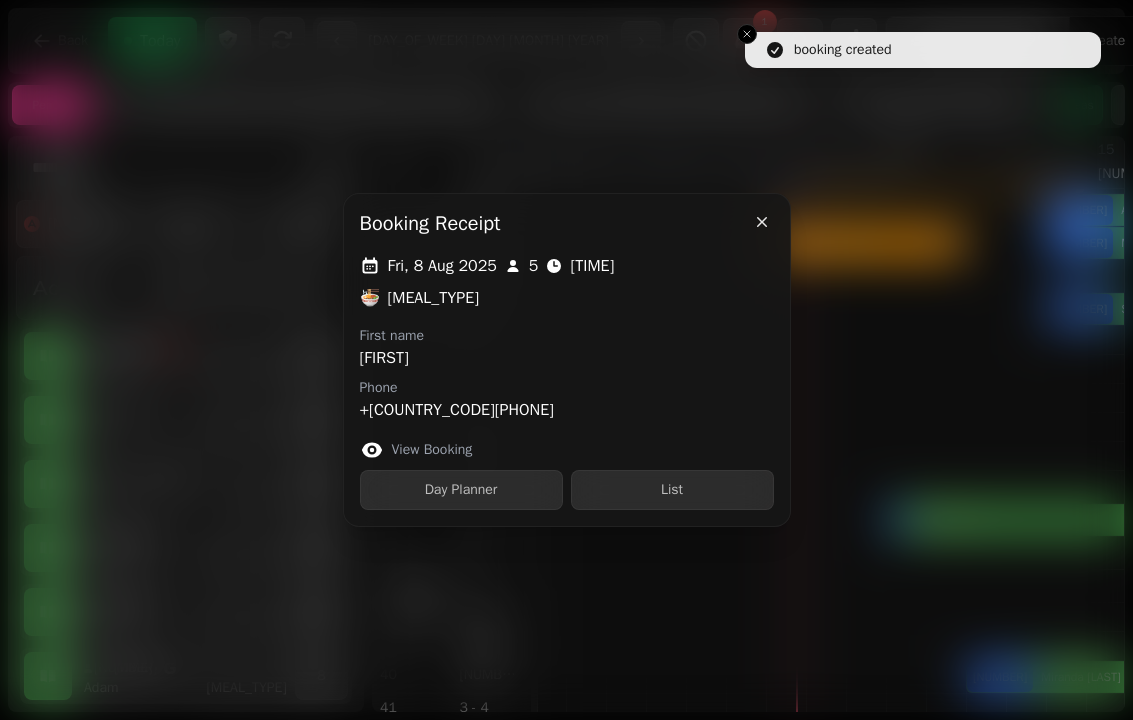 click 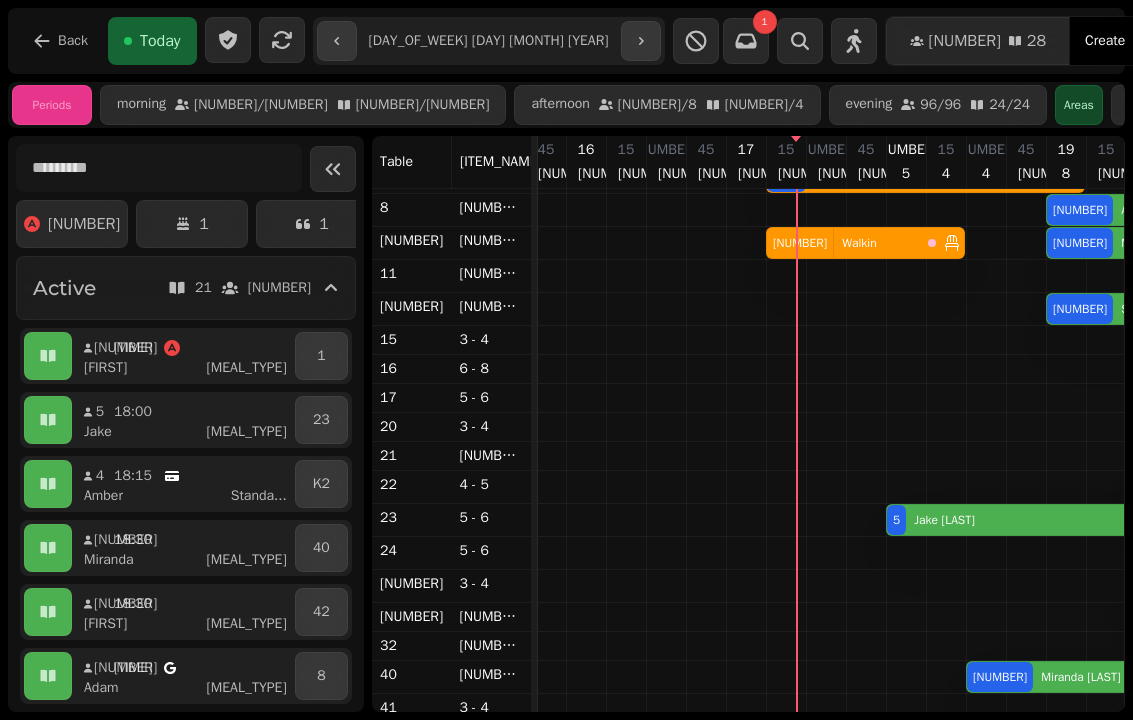 scroll, scrollTop: 675, scrollLeft: 1068, axis: both 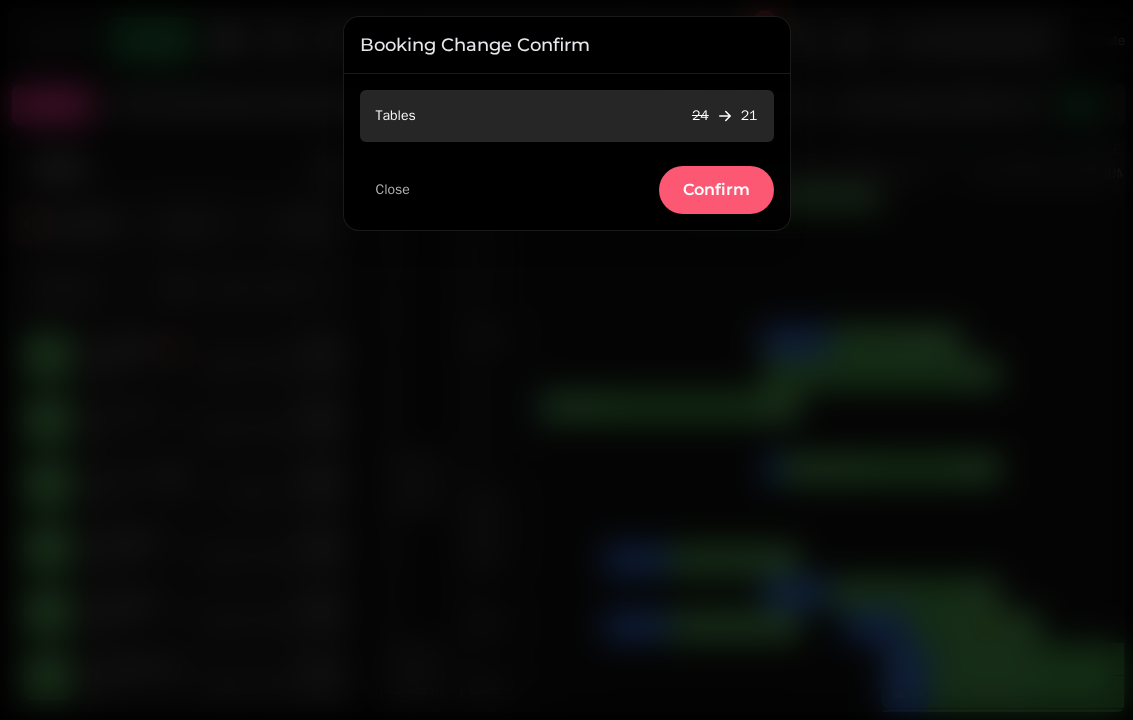 click on "Confirm" at bounding box center [716, 190] 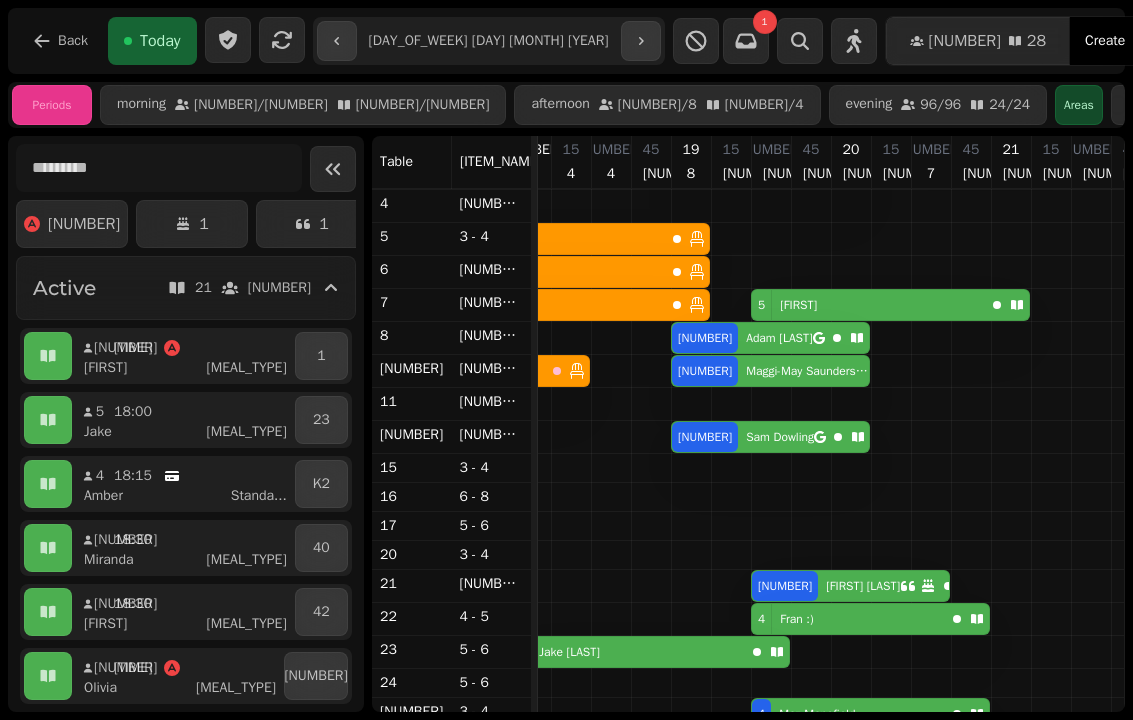 click on "[FIRST]" at bounding box center [798, 305] 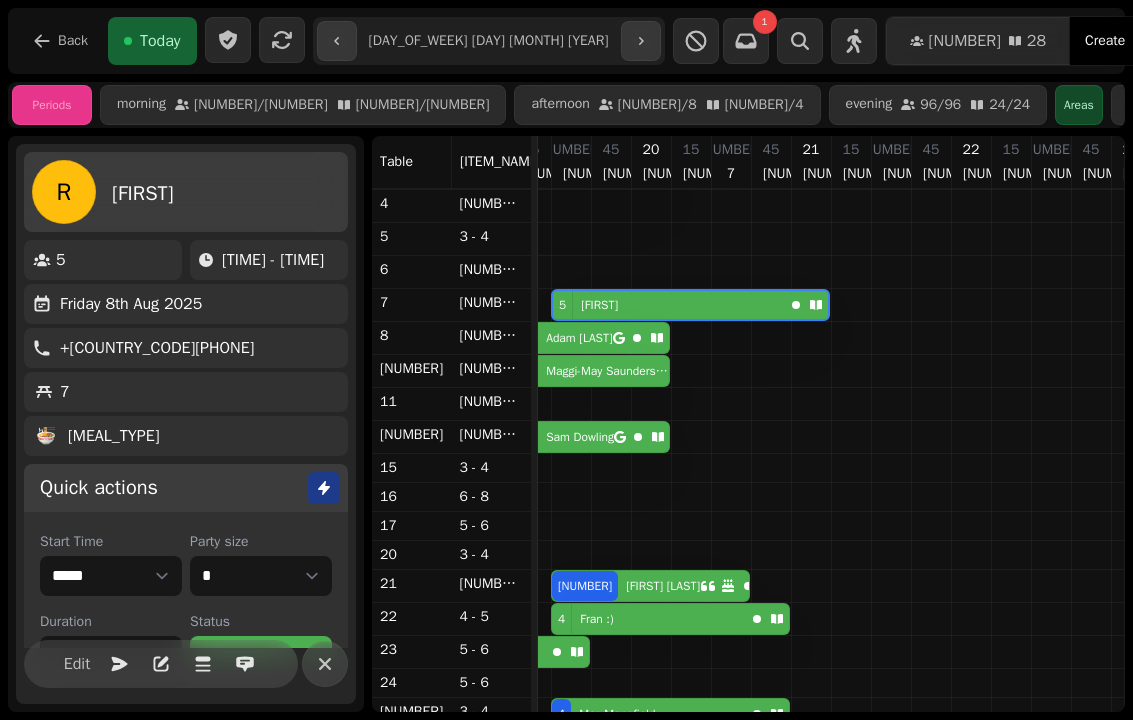 click on "Edit" at bounding box center (77, 664) 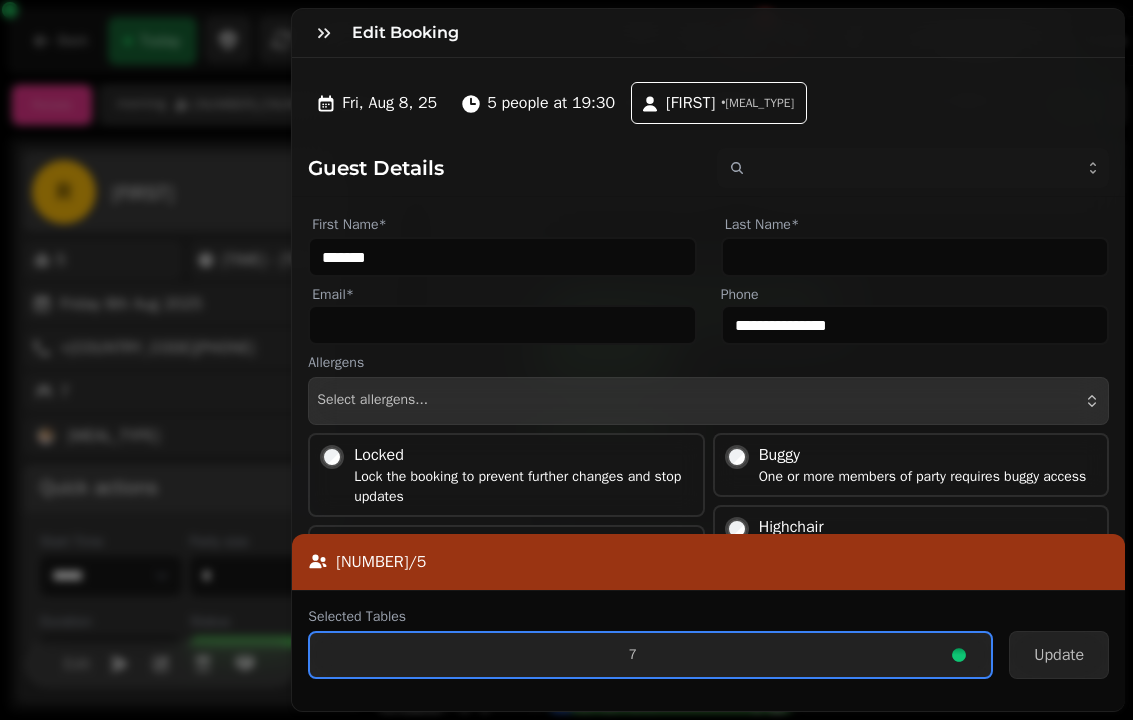 click on "7" at bounding box center [650, 655] 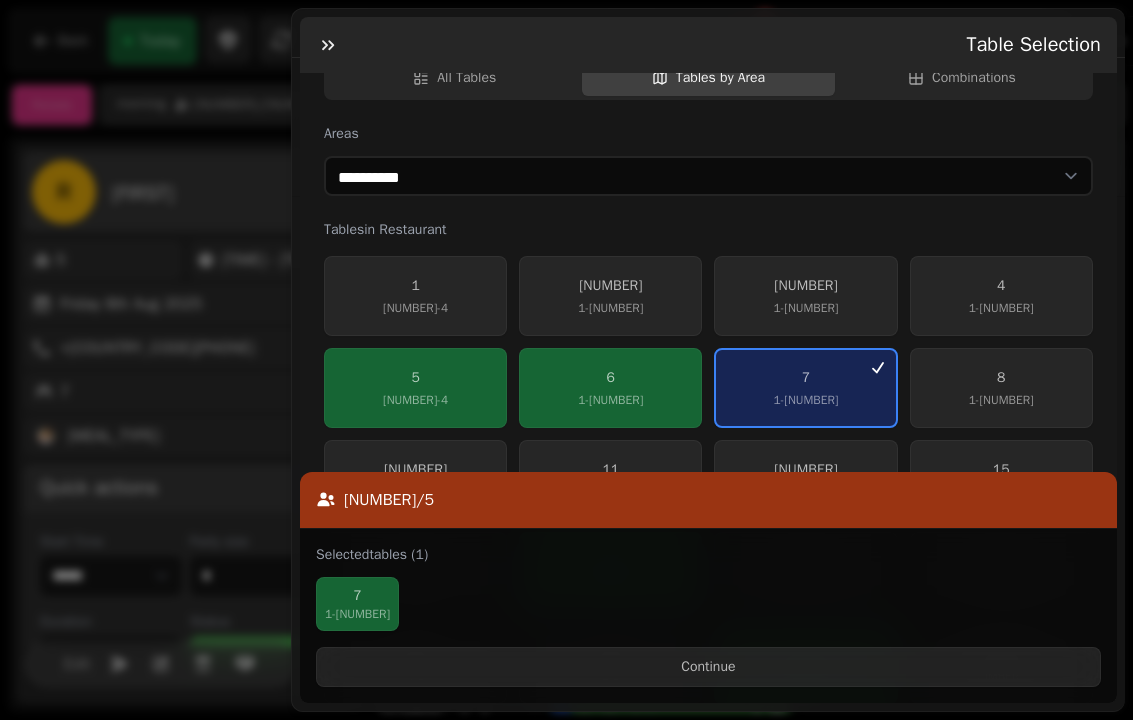 click on "5 3  -  4" at bounding box center [415, 388] 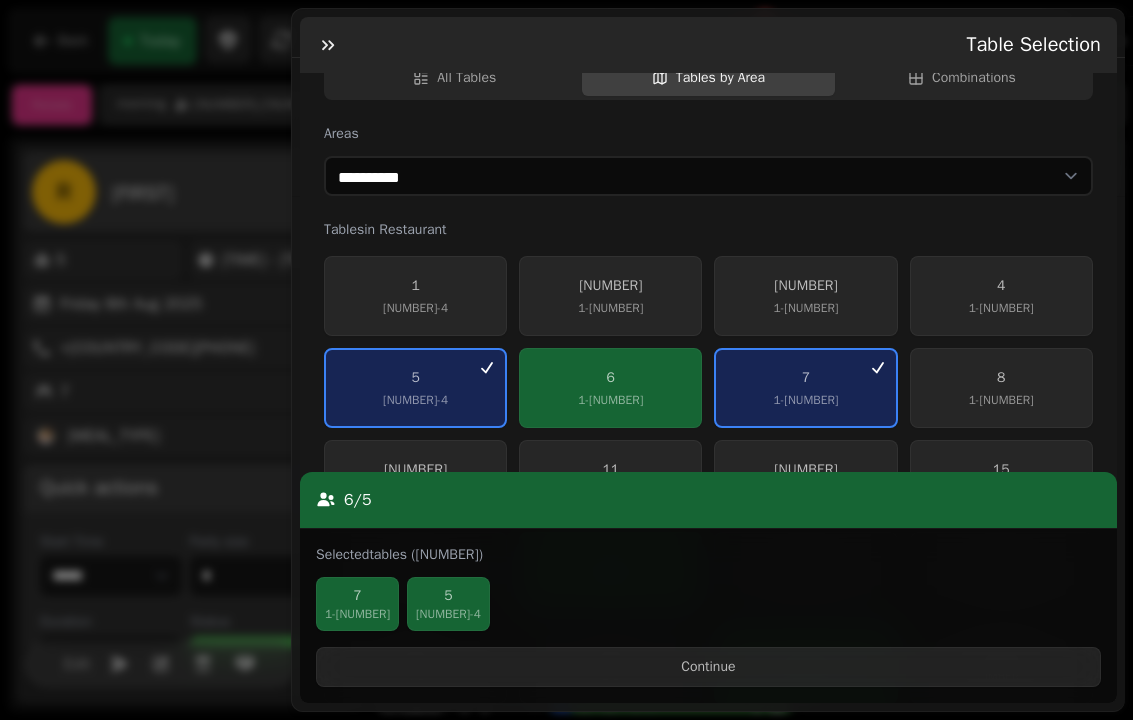 click on "6 1  -  2" at bounding box center (610, 388) 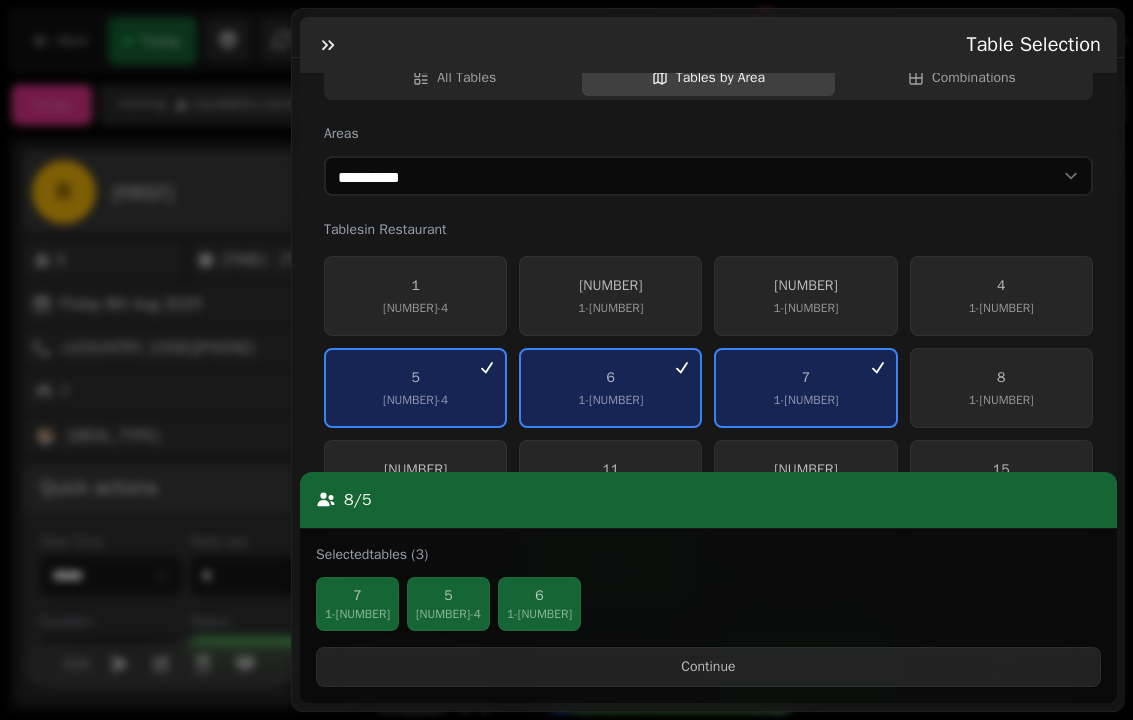 click on "Continue" at bounding box center (708, 667) 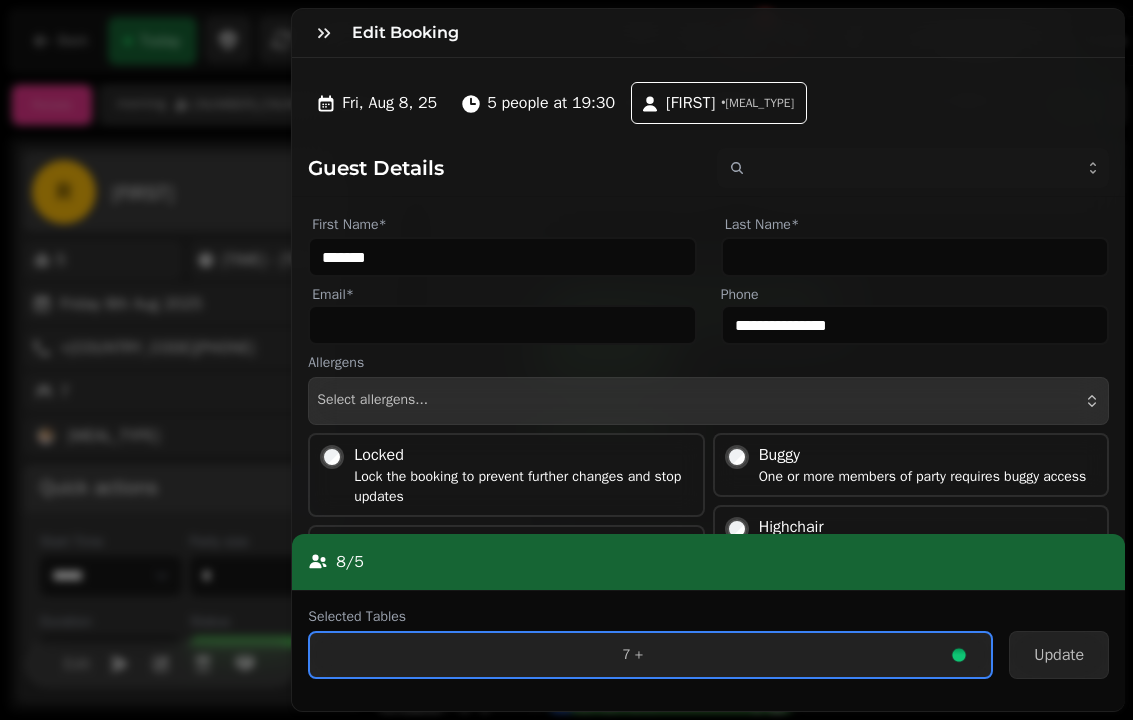 click on "Update" at bounding box center [1059, 655] 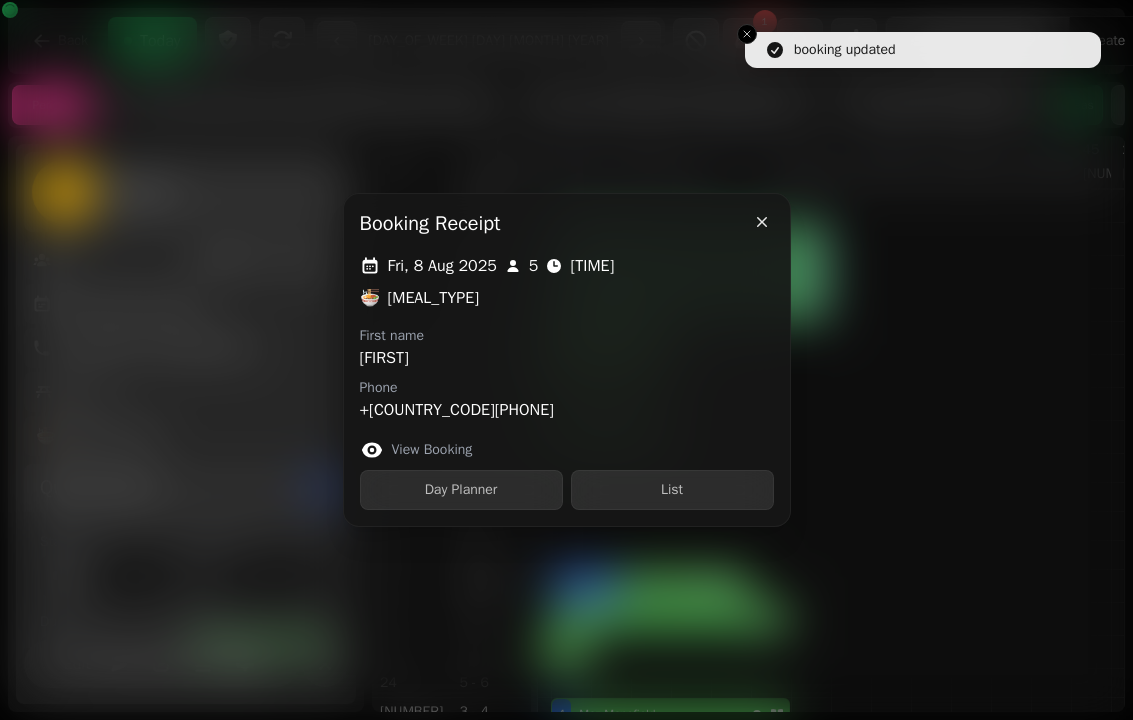 click 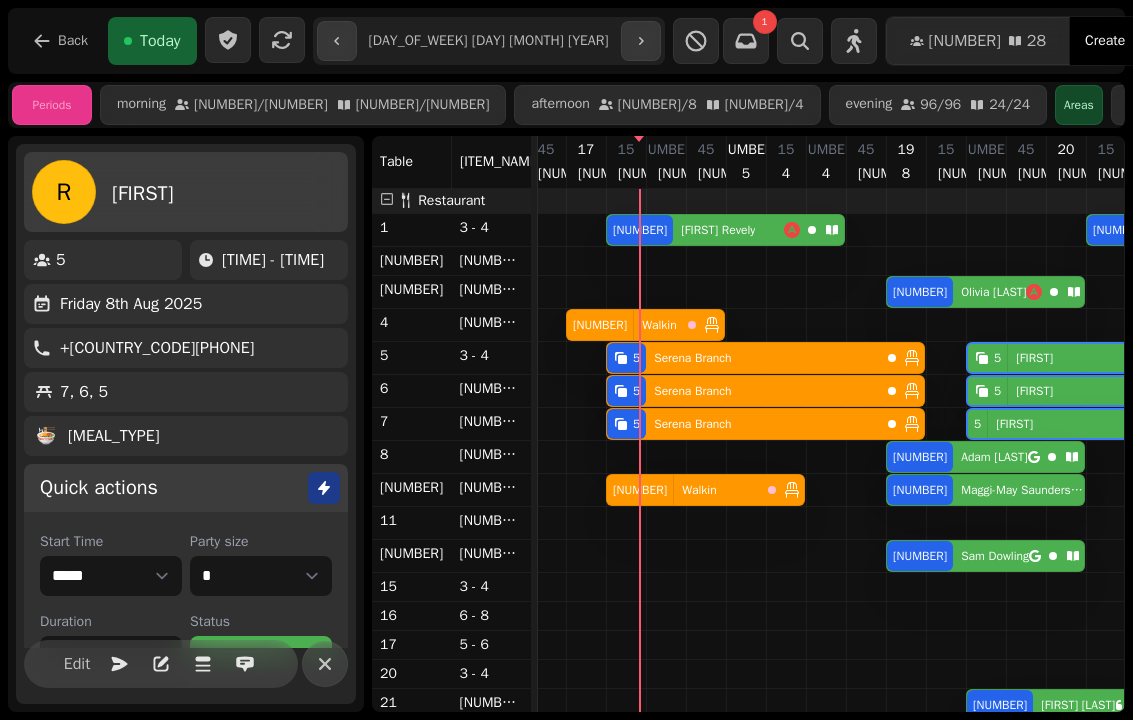 click 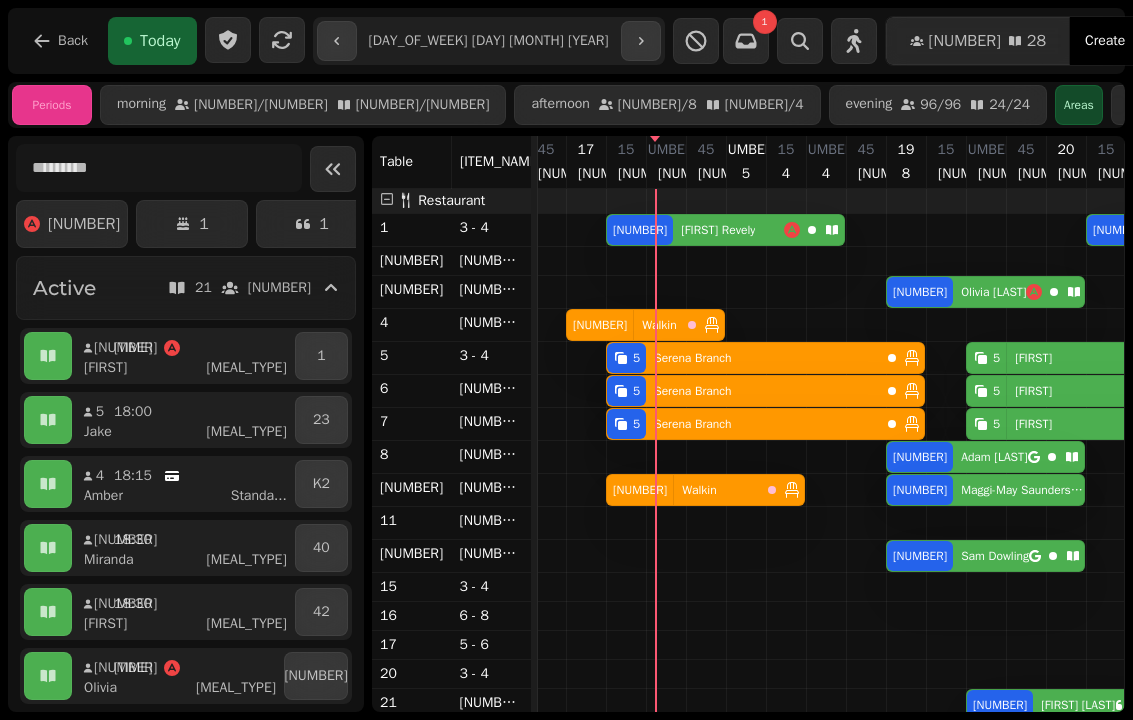 scroll, scrollTop: 180, scrollLeft: 870, axis: both 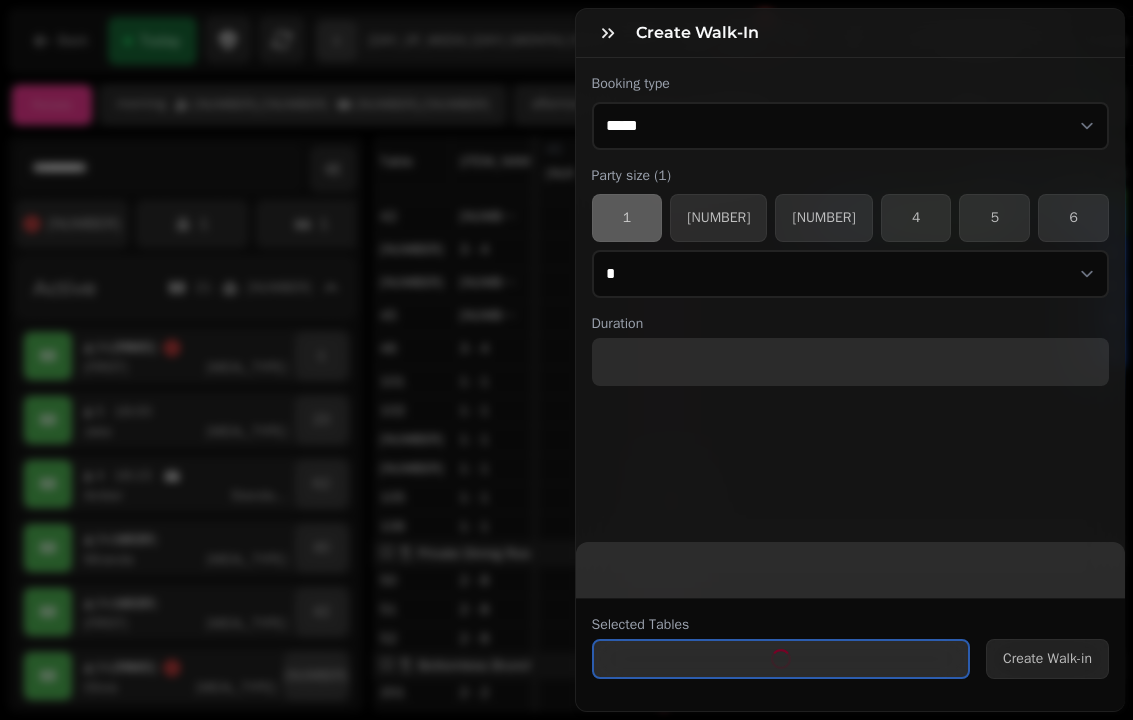 select on "****" 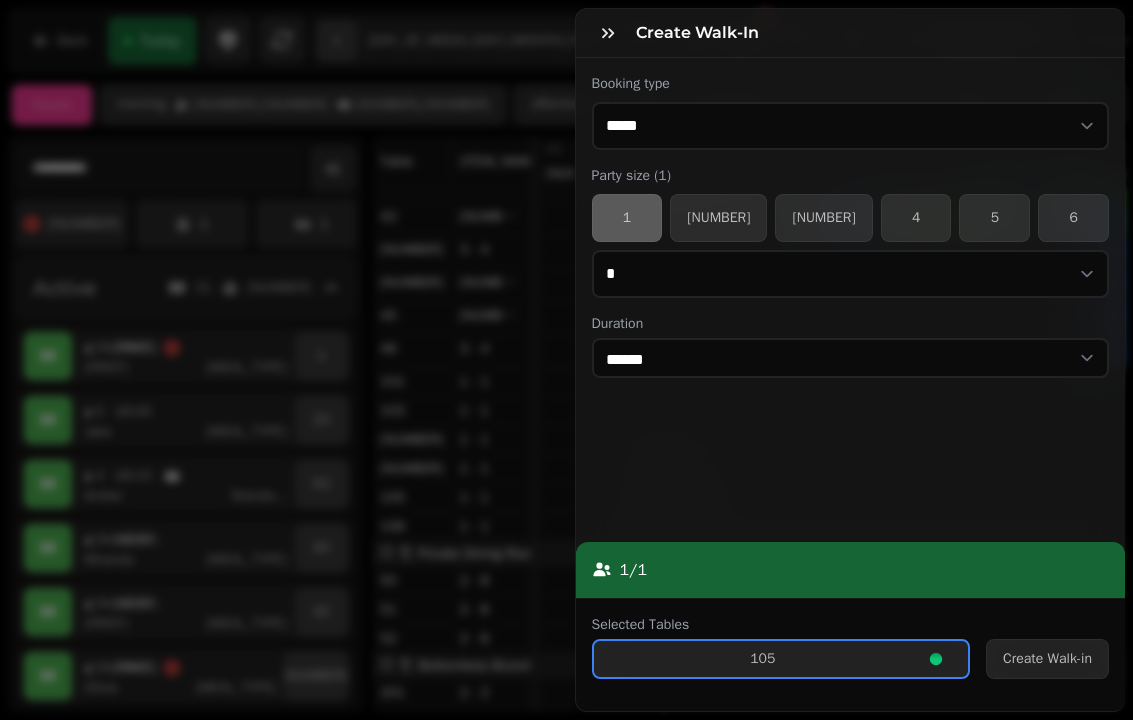 click on "Create Walk-in" at bounding box center (1047, 659) 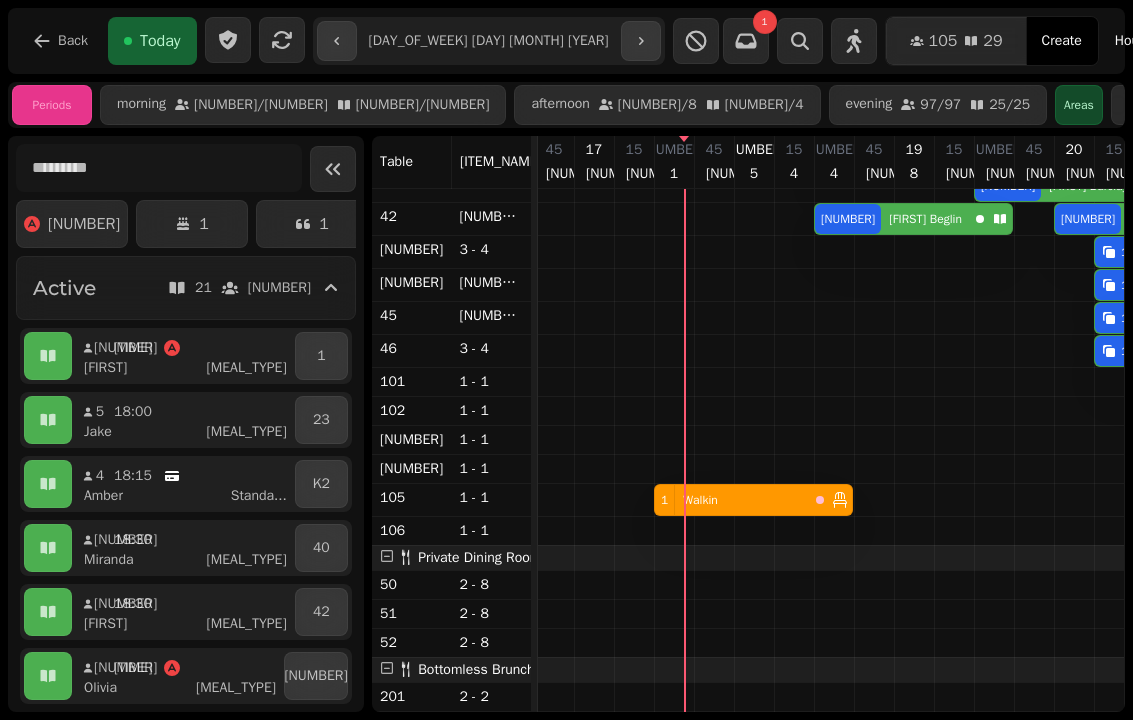 scroll, scrollTop: 639, scrollLeft: 832, axis: both 